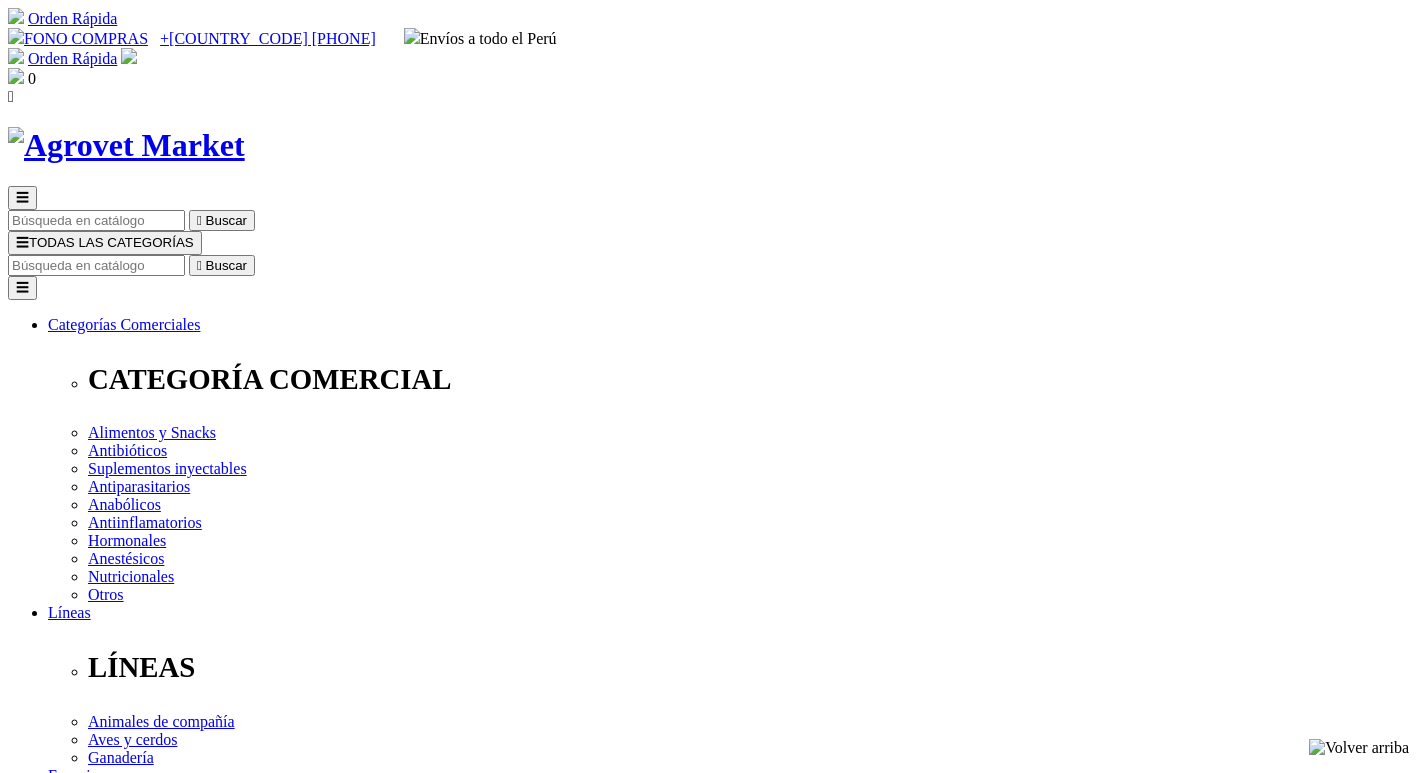scroll, scrollTop: 0, scrollLeft: 0, axis: both 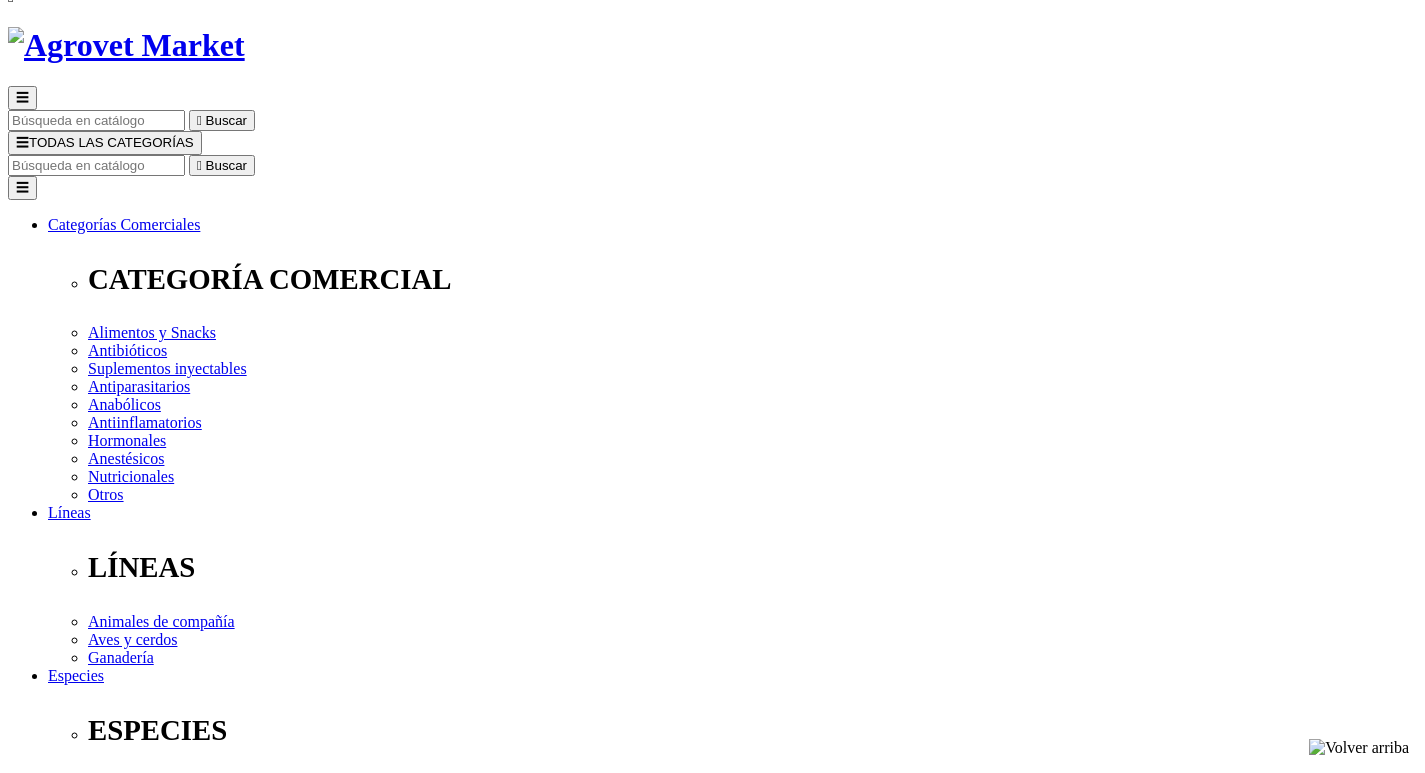 click on "Vetpro® Dermacare Clobetasol+Ofloxacin+Miconazole
SKU 31370PER00002
Loción Medicada
1" at bounding box center (712, 3890) 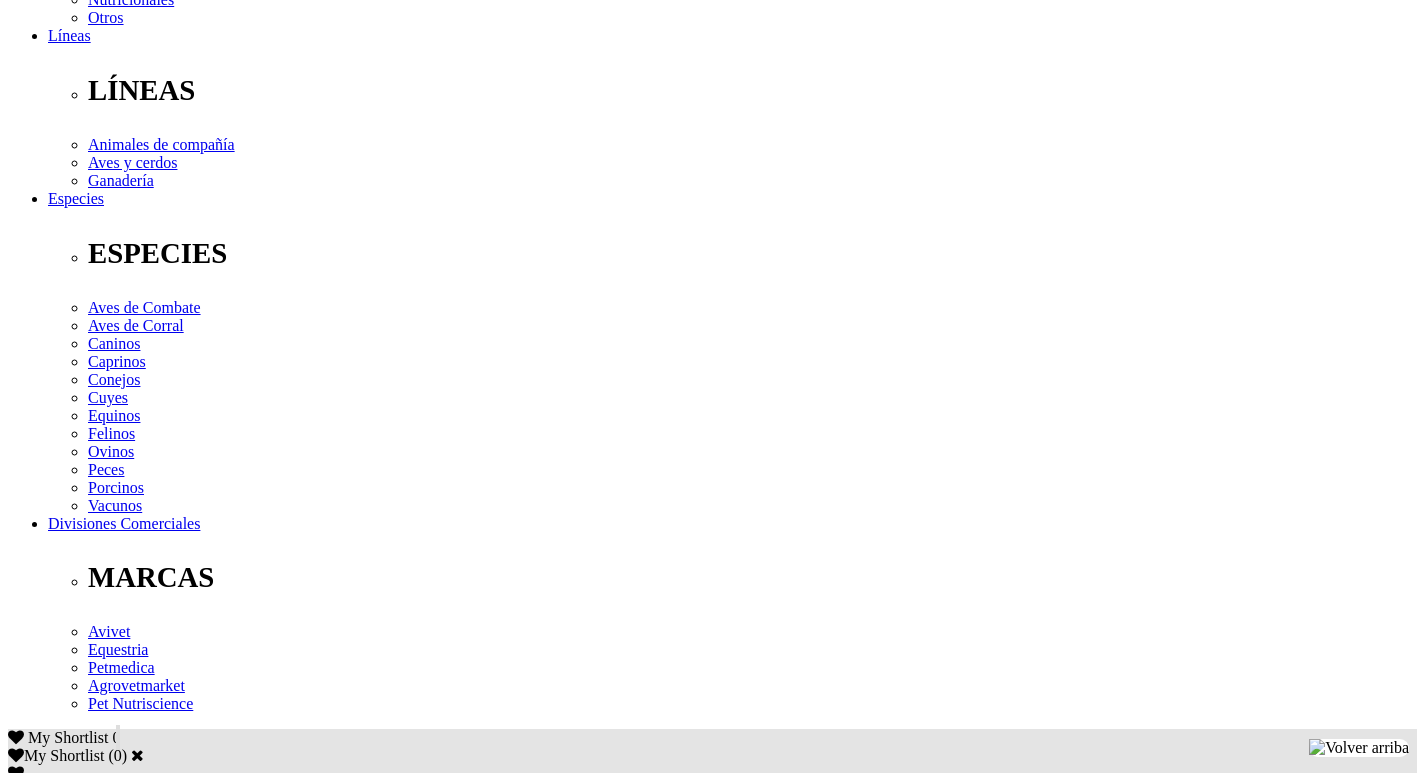 scroll, scrollTop: 600, scrollLeft: 0, axis: vertical 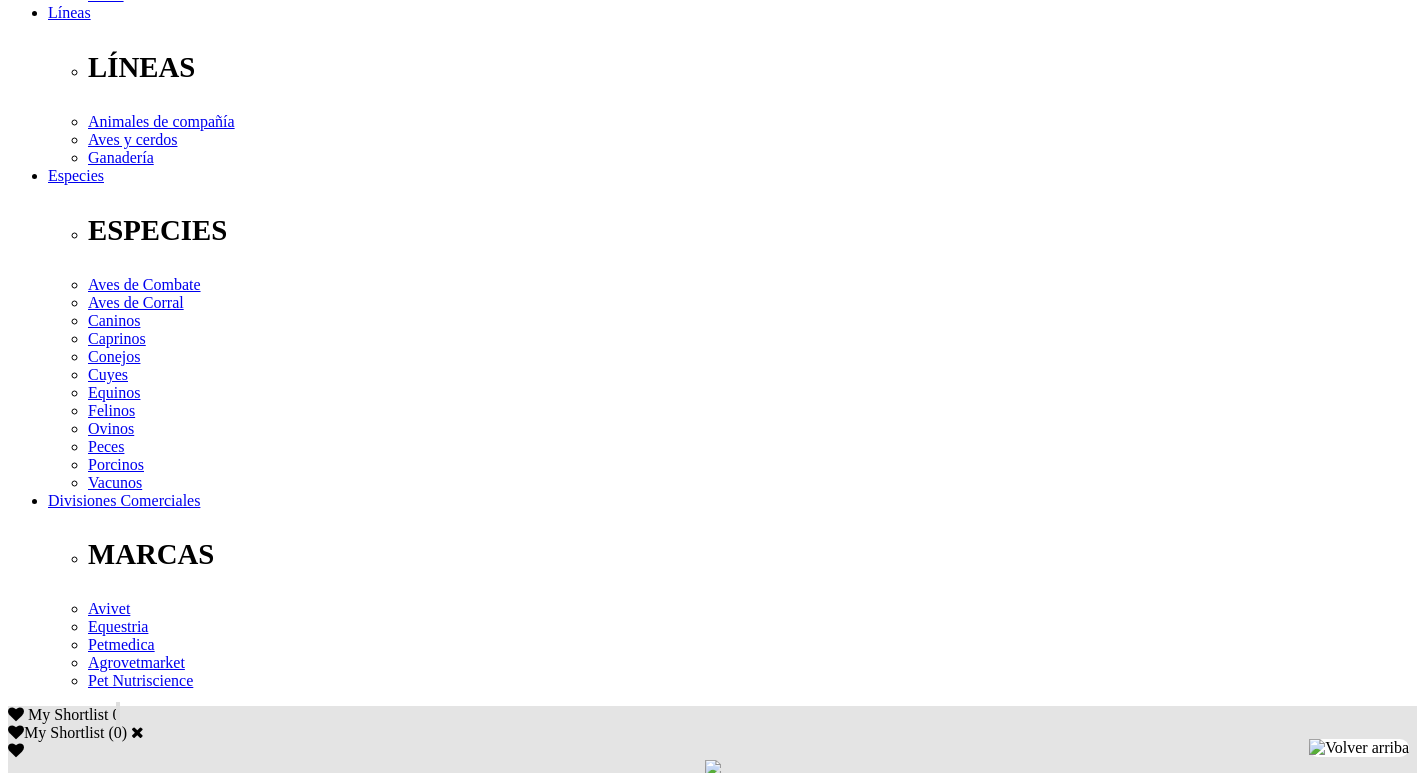 click on "Indicaciones" at bounding box center (88, 2447) 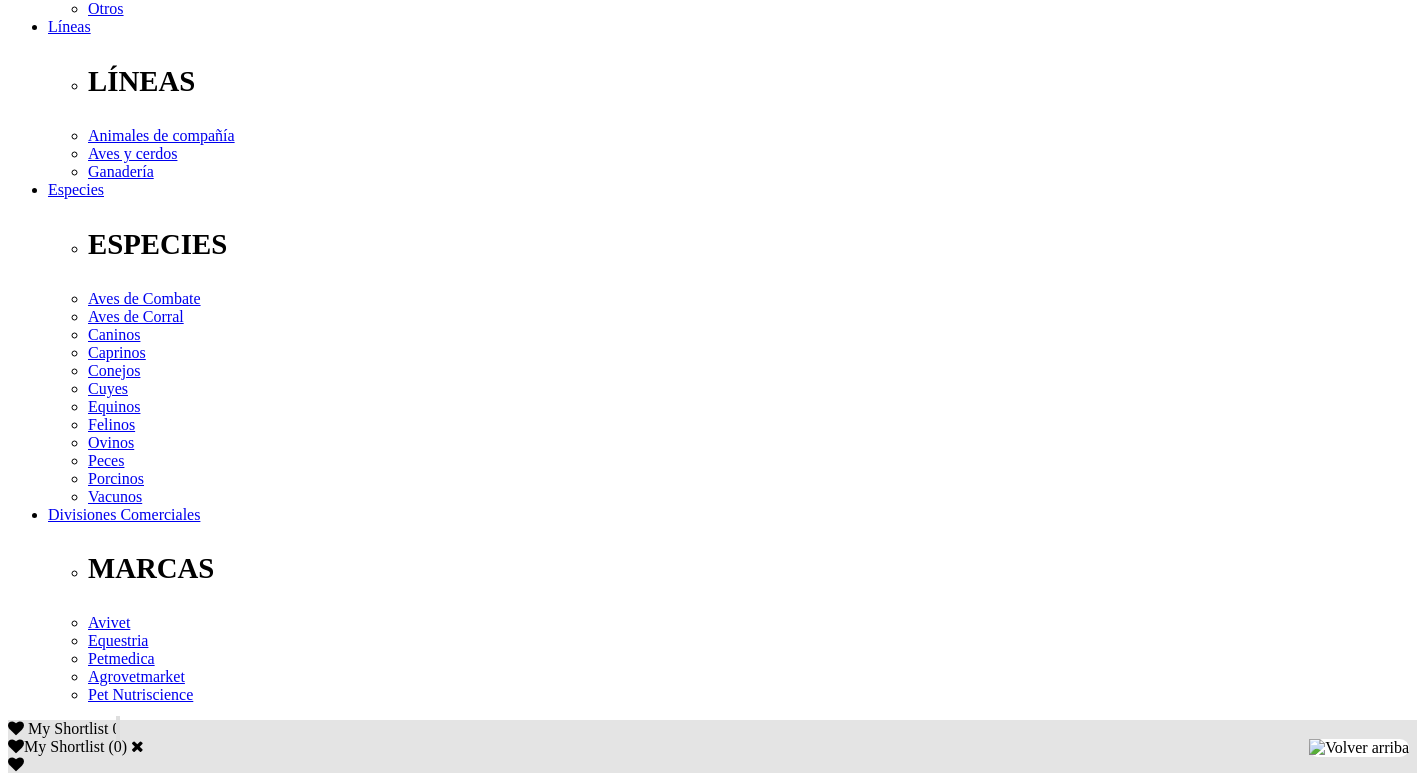 scroll, scrollTop: 300, scrollLeft: 0, axis: vertical 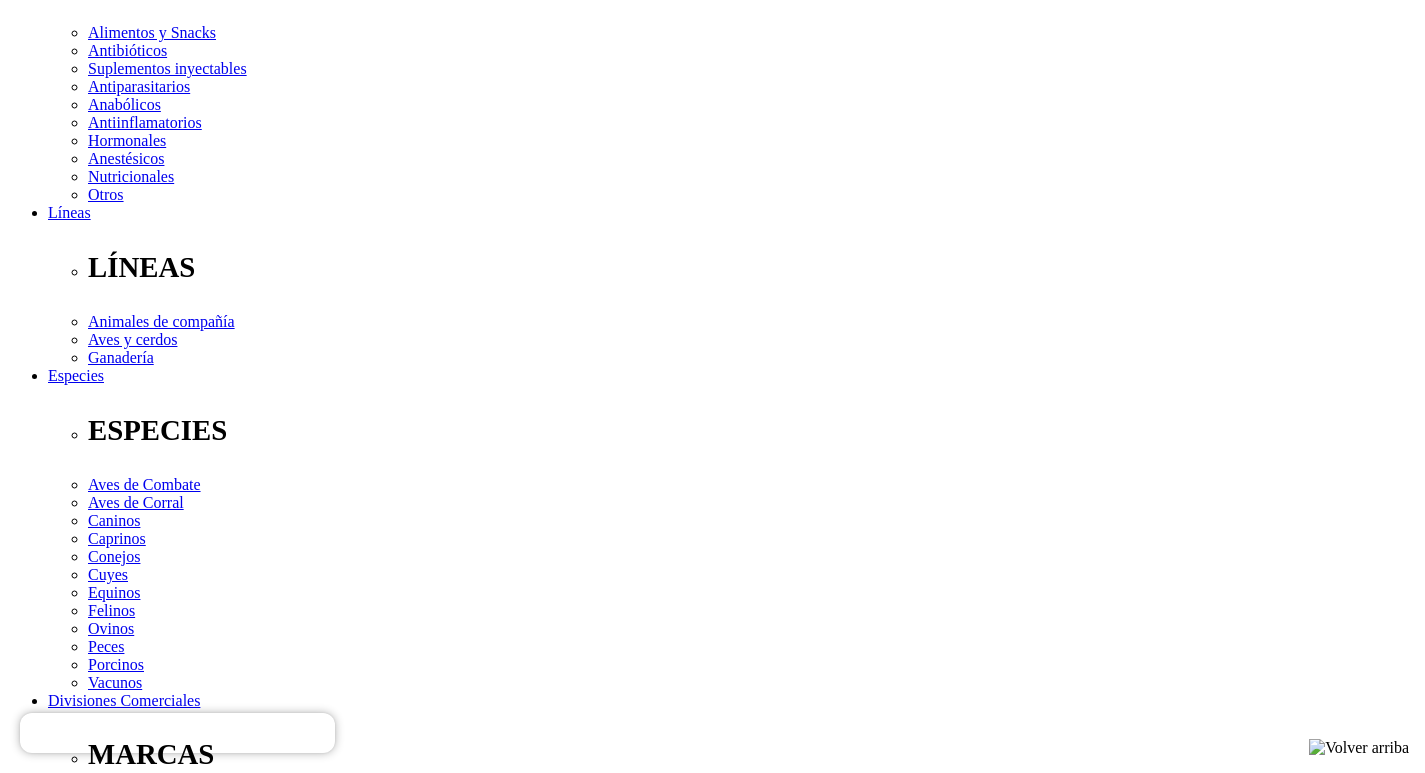 click at bounding box center [48, 1908] 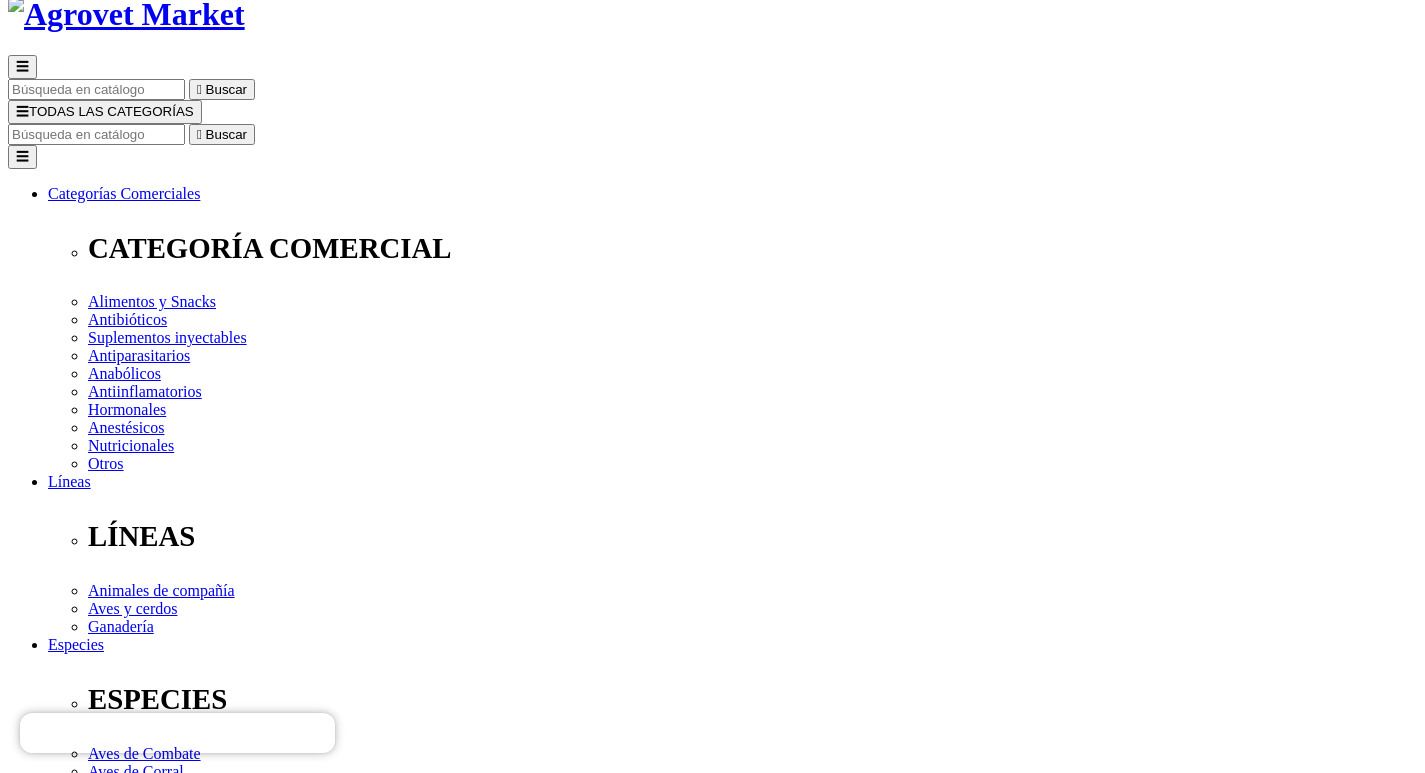 scroll, scrollTop: 0, scrollLeft: 0, axis: both 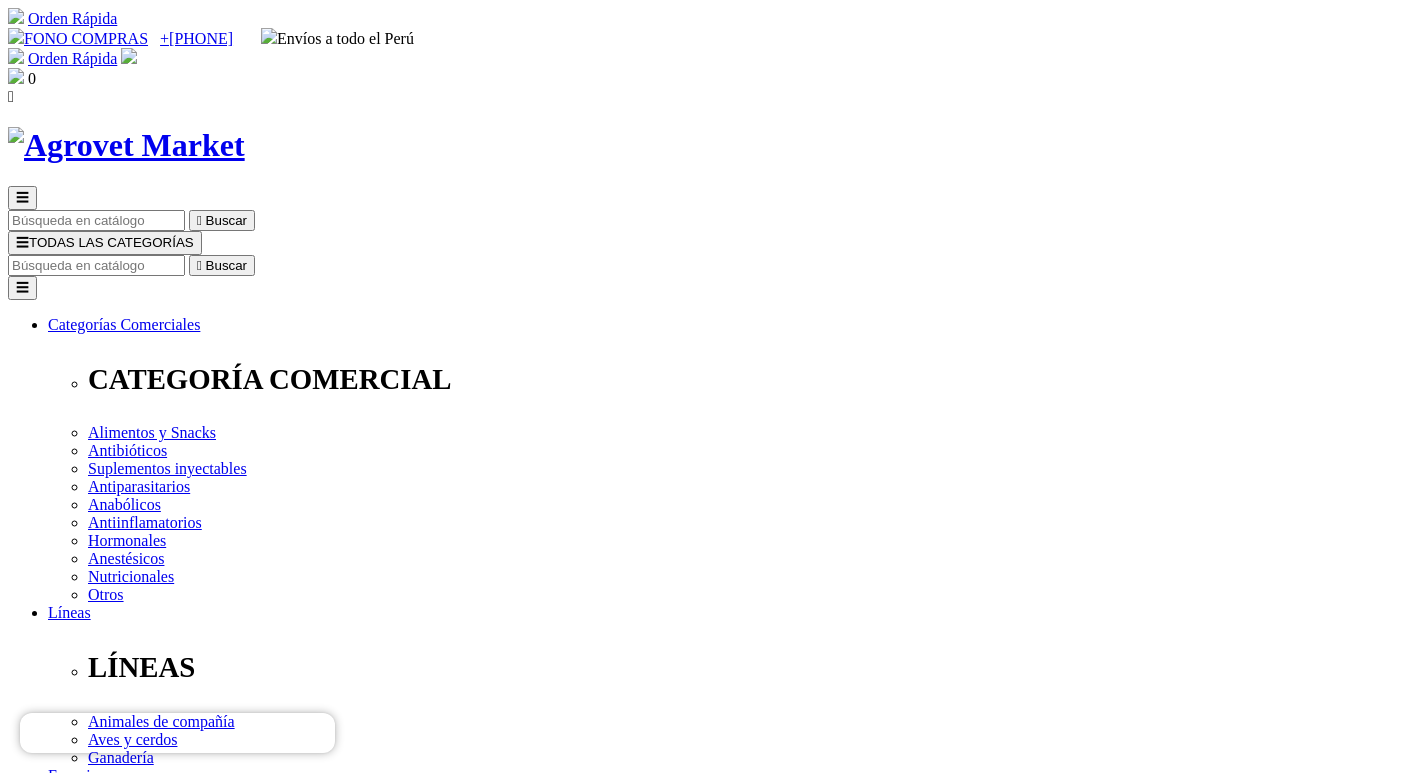 click on "OUTLET" at bounding box center (79, 2130) 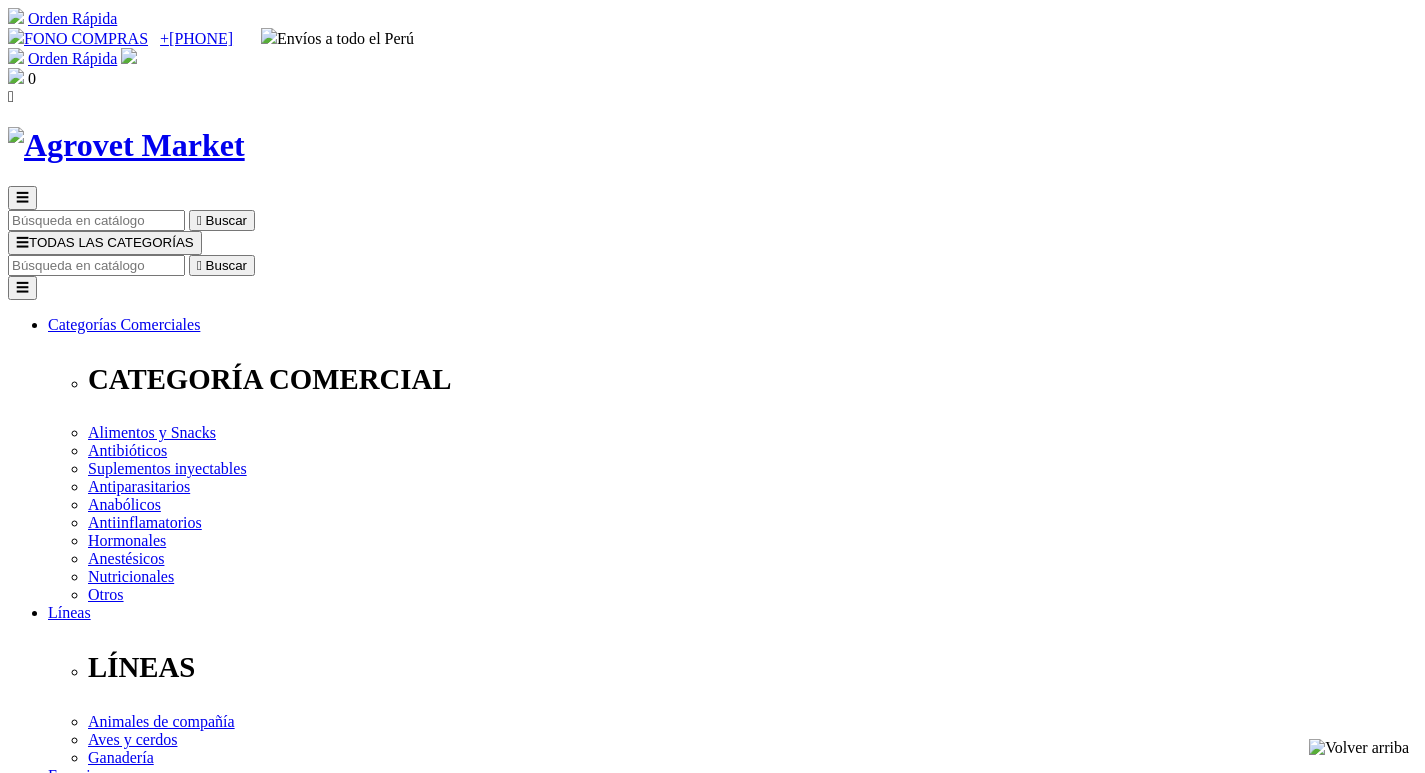scroll, scrollTop: 0, scrollLeft: 0, axis: both 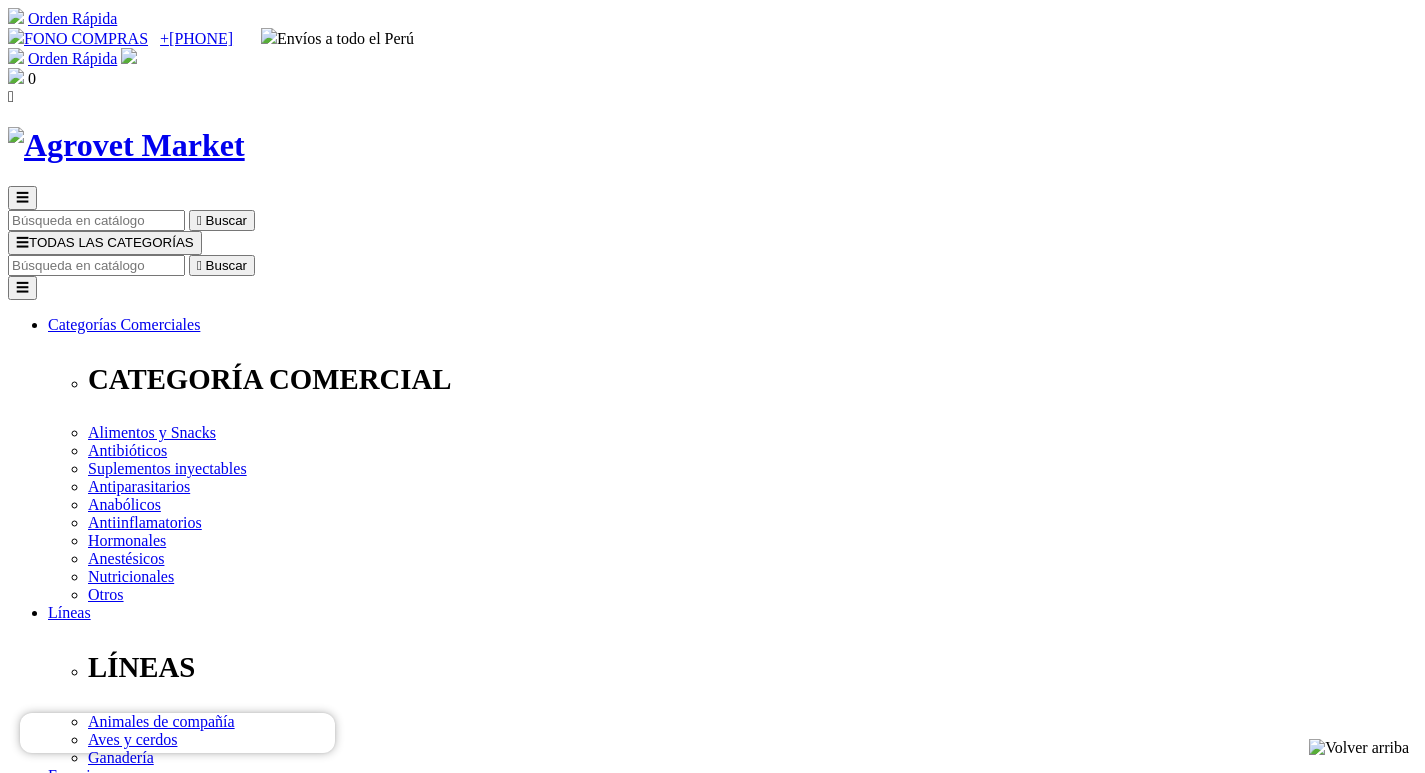 click on "-40% DSCTO
Trisulprim® WS -...
Asociación Sinérgica Bactericida de Doble Protección
0 opinión" at bounding box center (712, 2625) 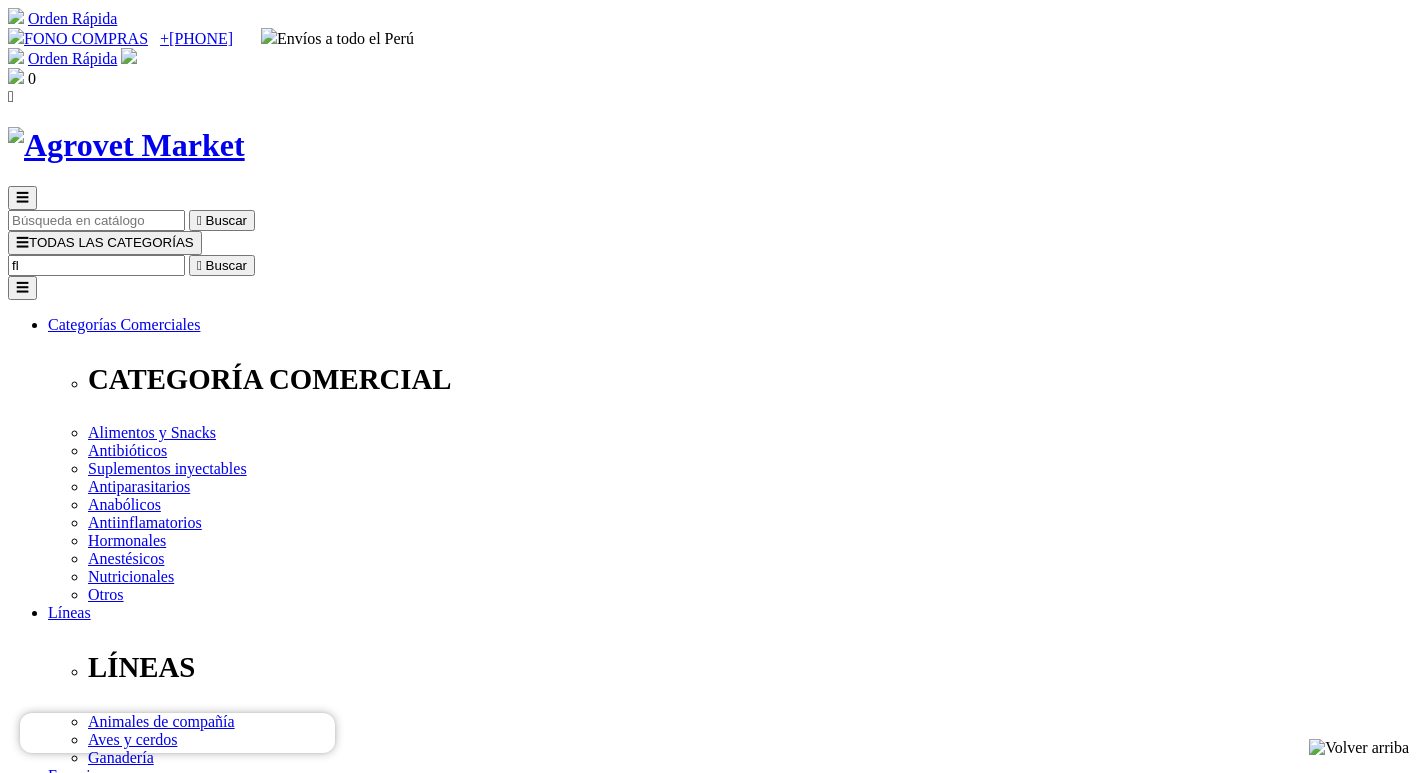 type on "f" 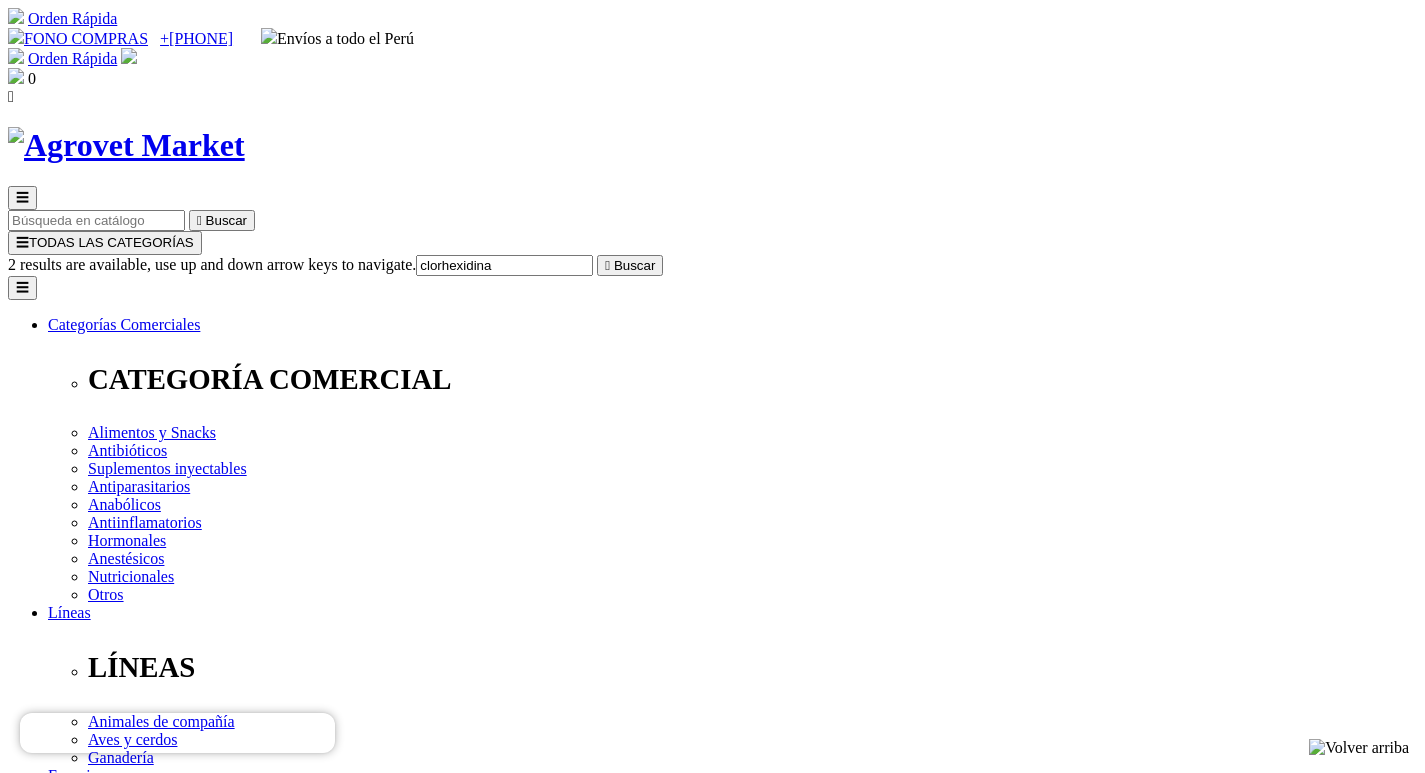 type on "clorhexidina" 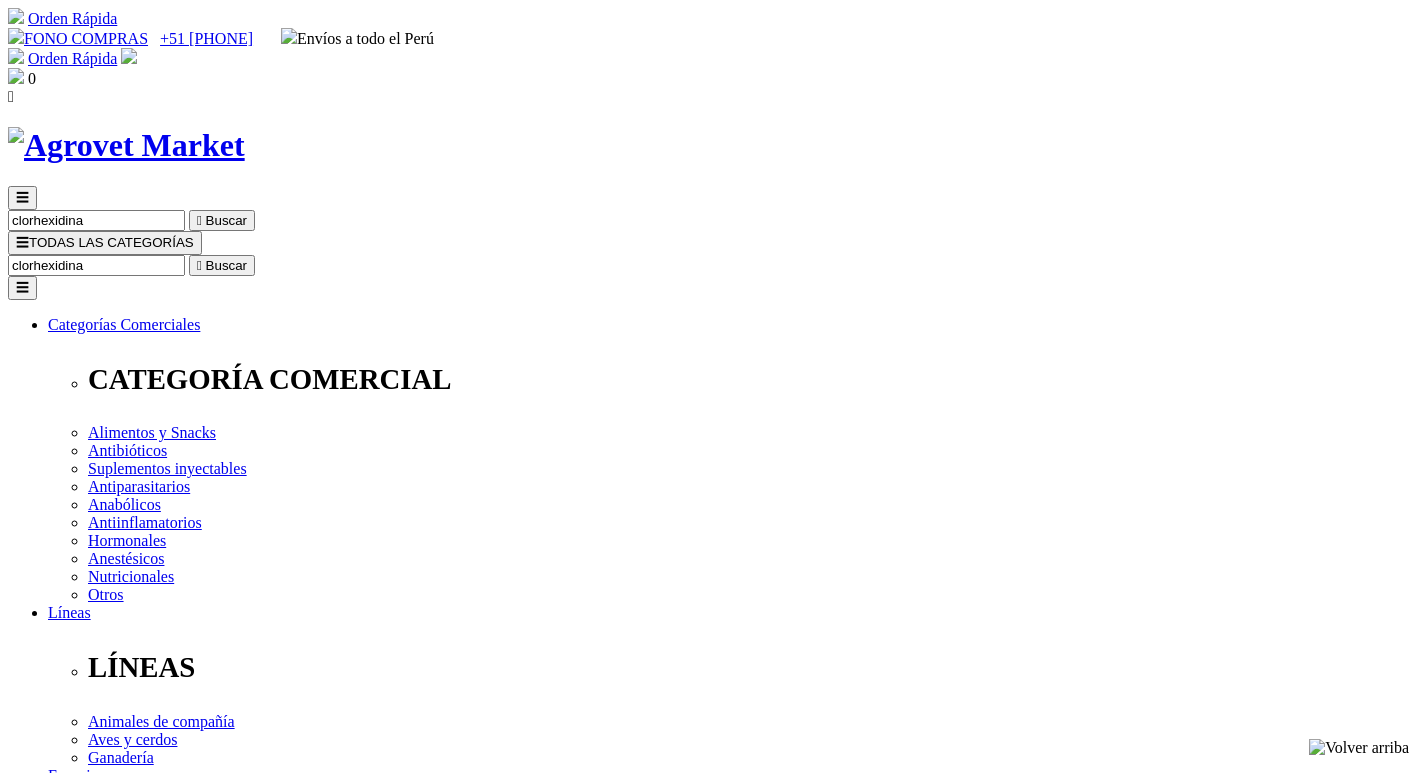 scroll, scrollTop: 0, scrollLeft: 0, axis: both 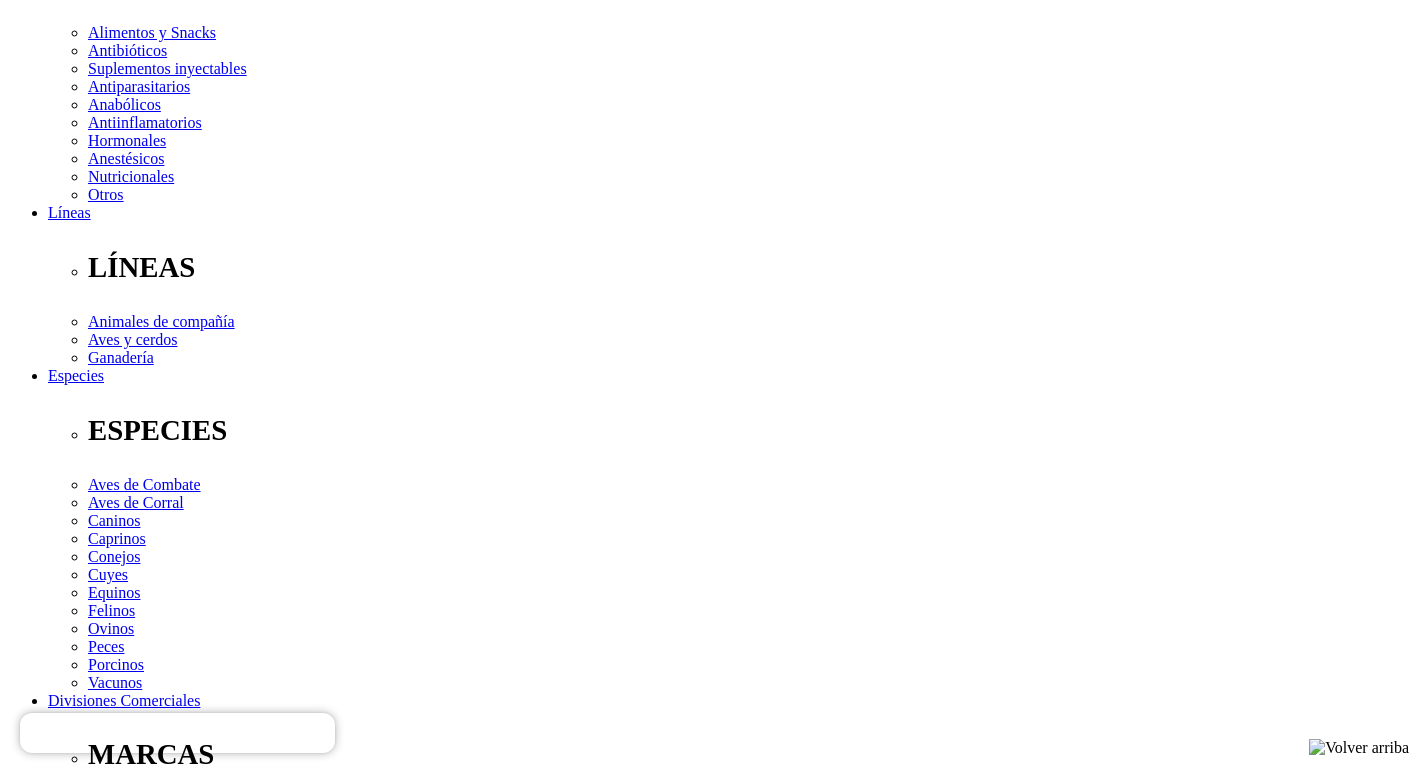 click on "Elige la presentación comercial que deseas
Frasco x 50 mL
Frasco x 100 ml" at bounding box center [148, 2518] 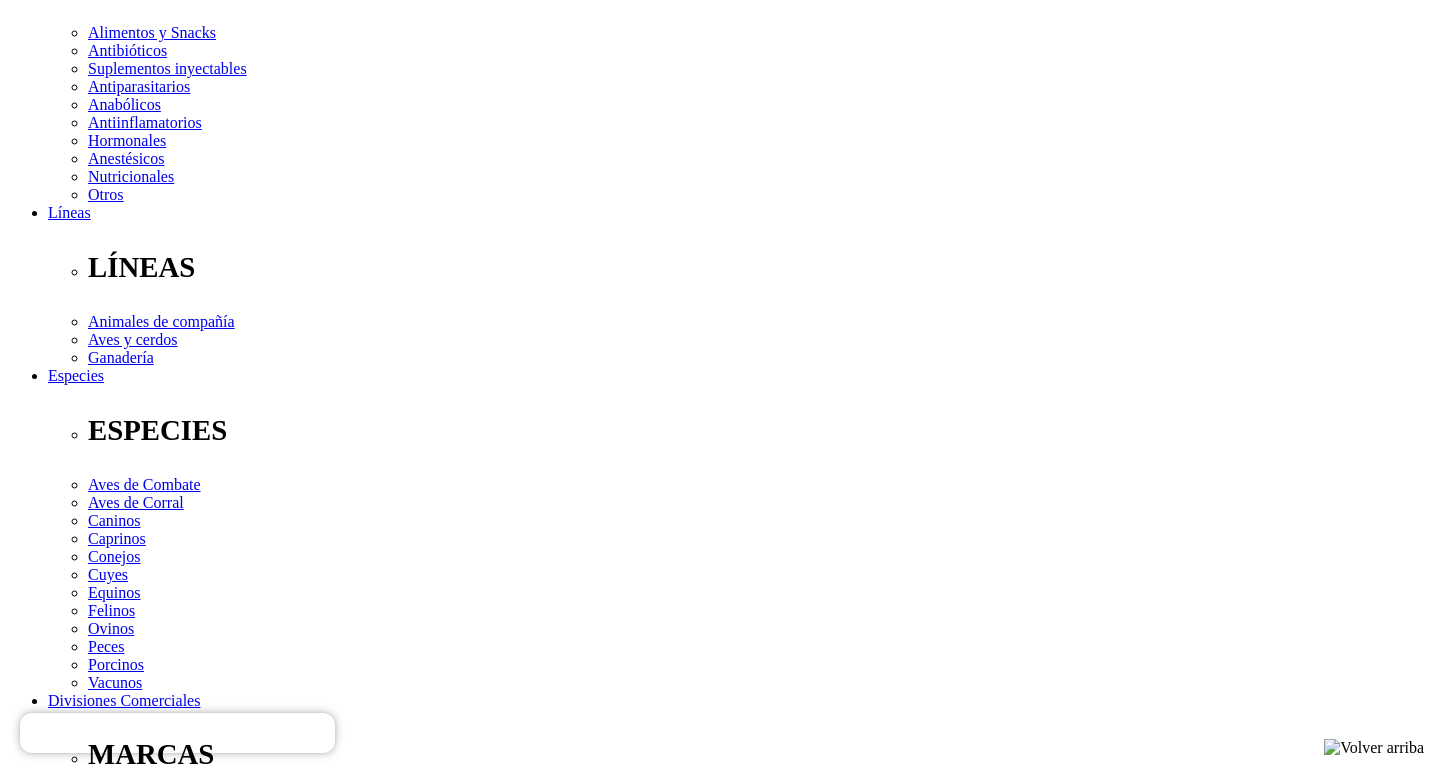click on "close" at bounding box center [31, 9040] 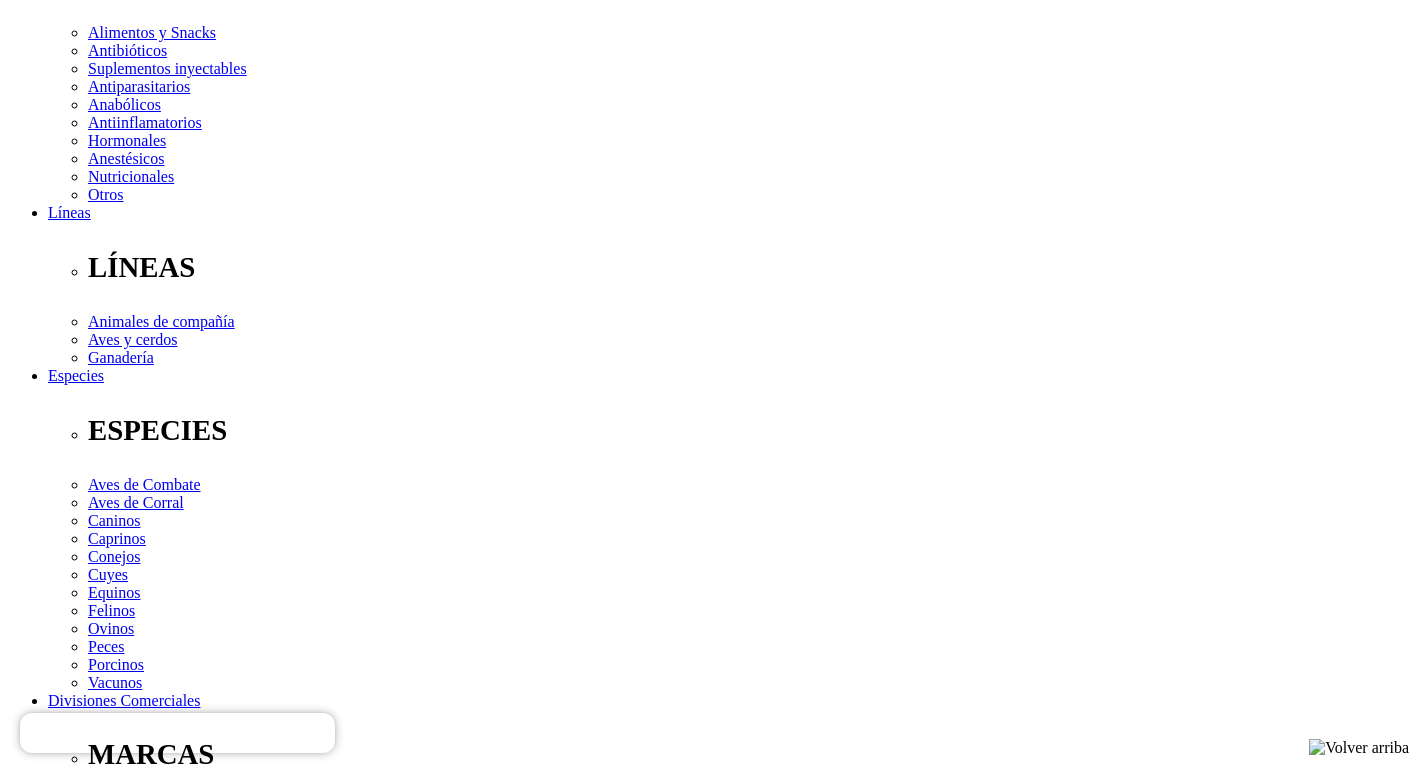 select on "43" 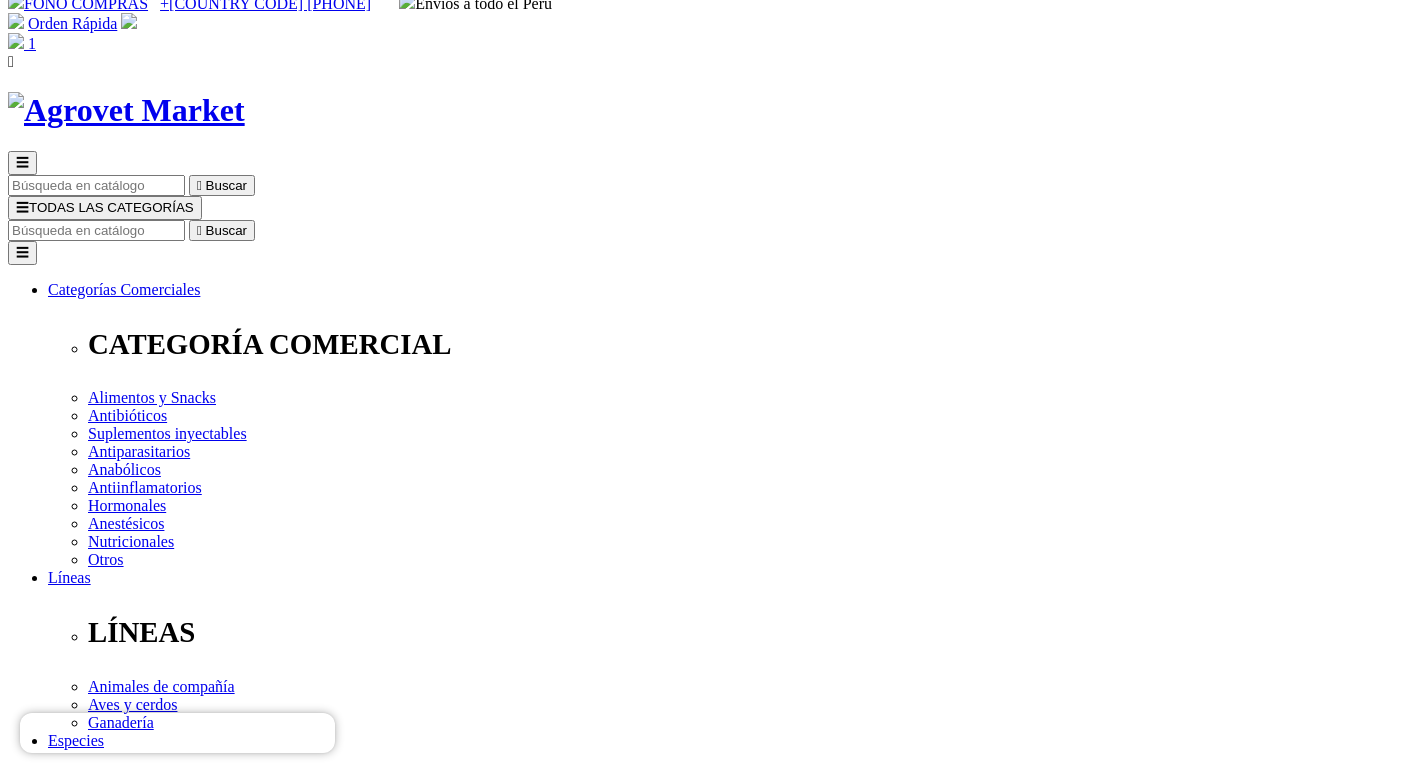 scroll, scrollTop: 0, scrollLeft: 0, axis: both 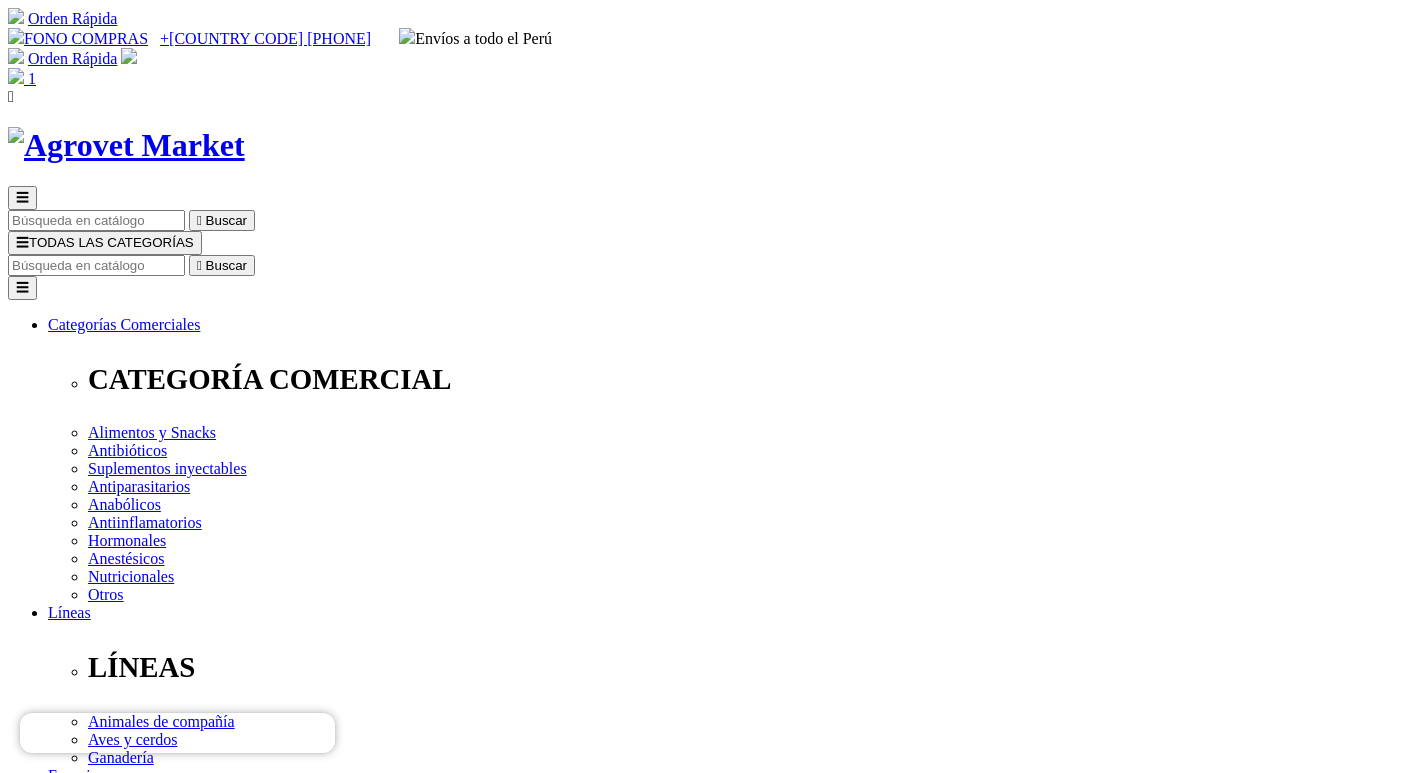 click at bounding box center (96, 265) 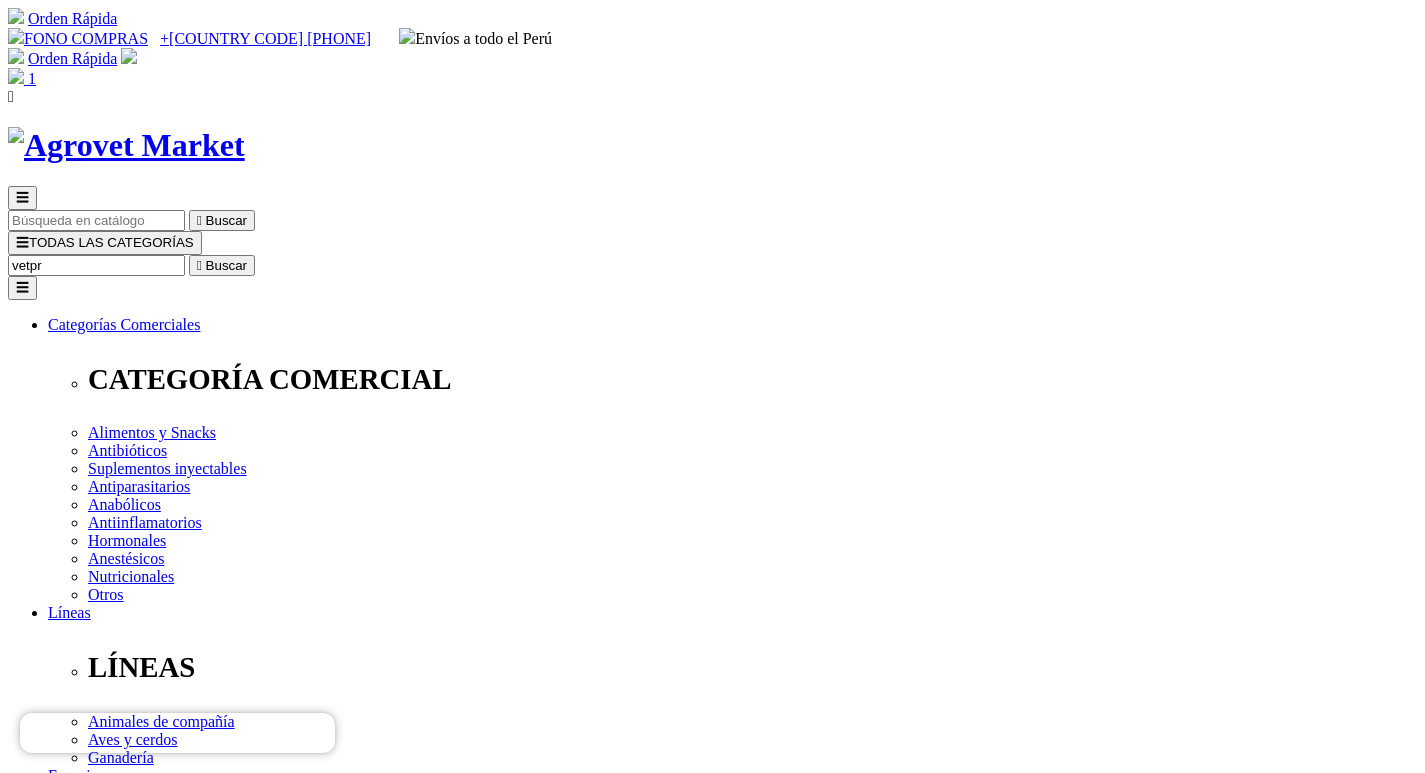 type on "vetpro" 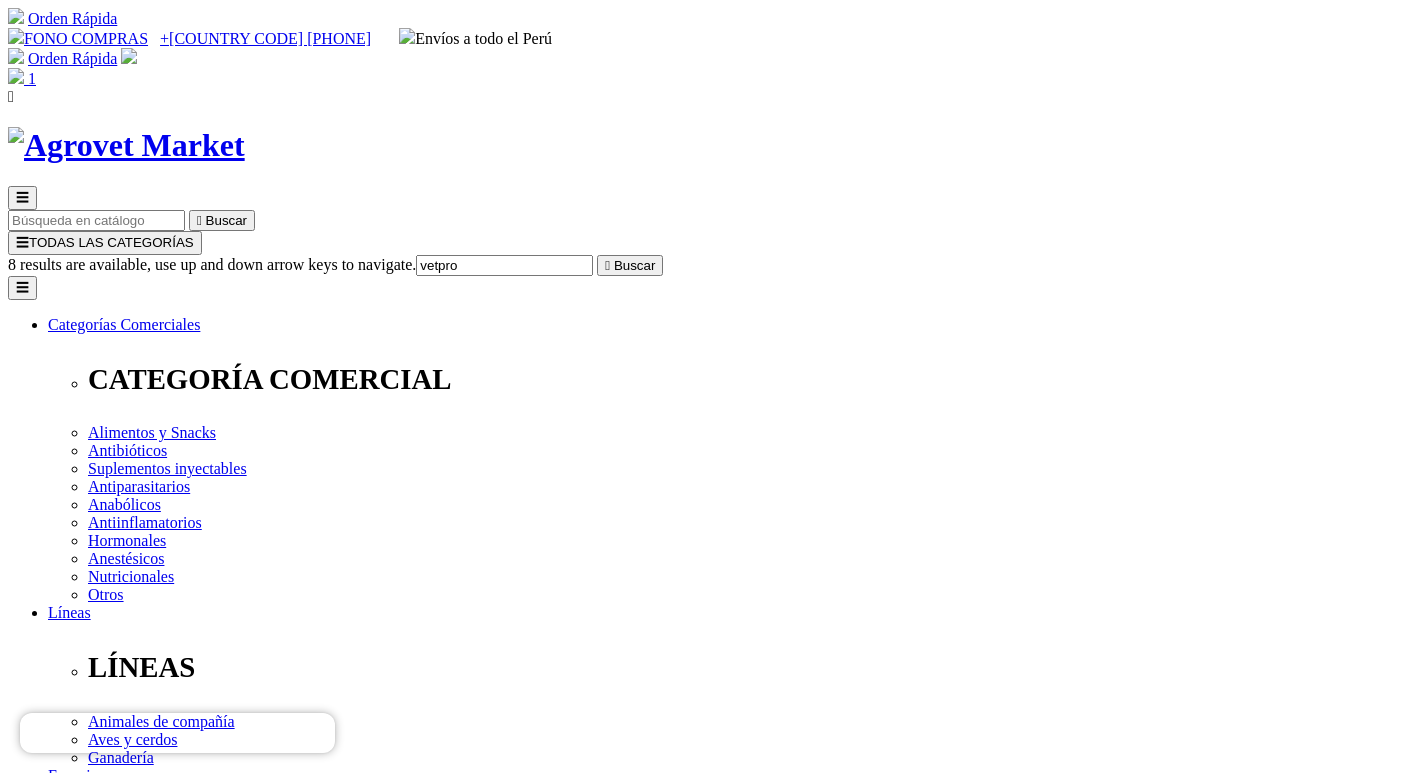 click on "Vetpro® Dermacare Miconazole+Clorhexidine Shampoo" at bounding box center (240, 7679) 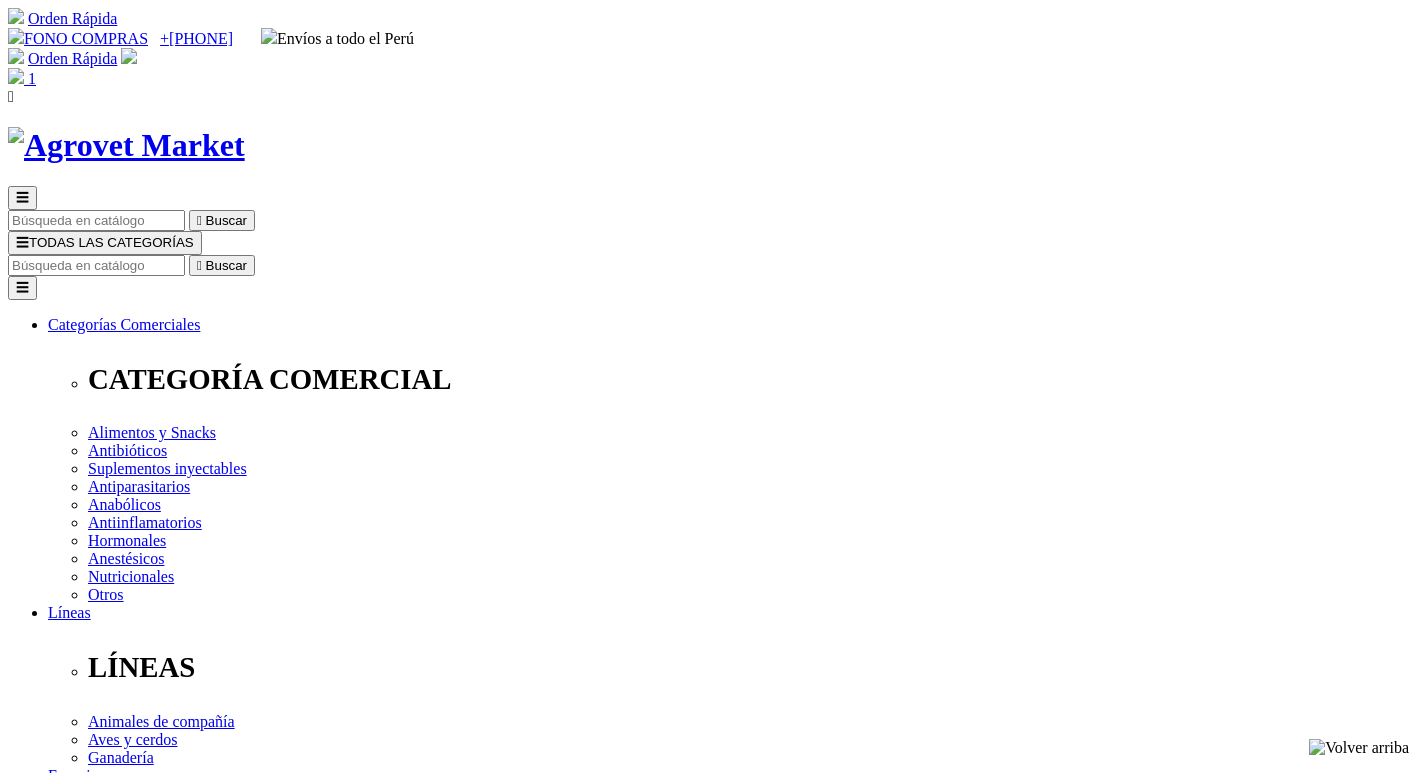 scroll, scrollTop: 0, scrollLeft: 0, axis: both 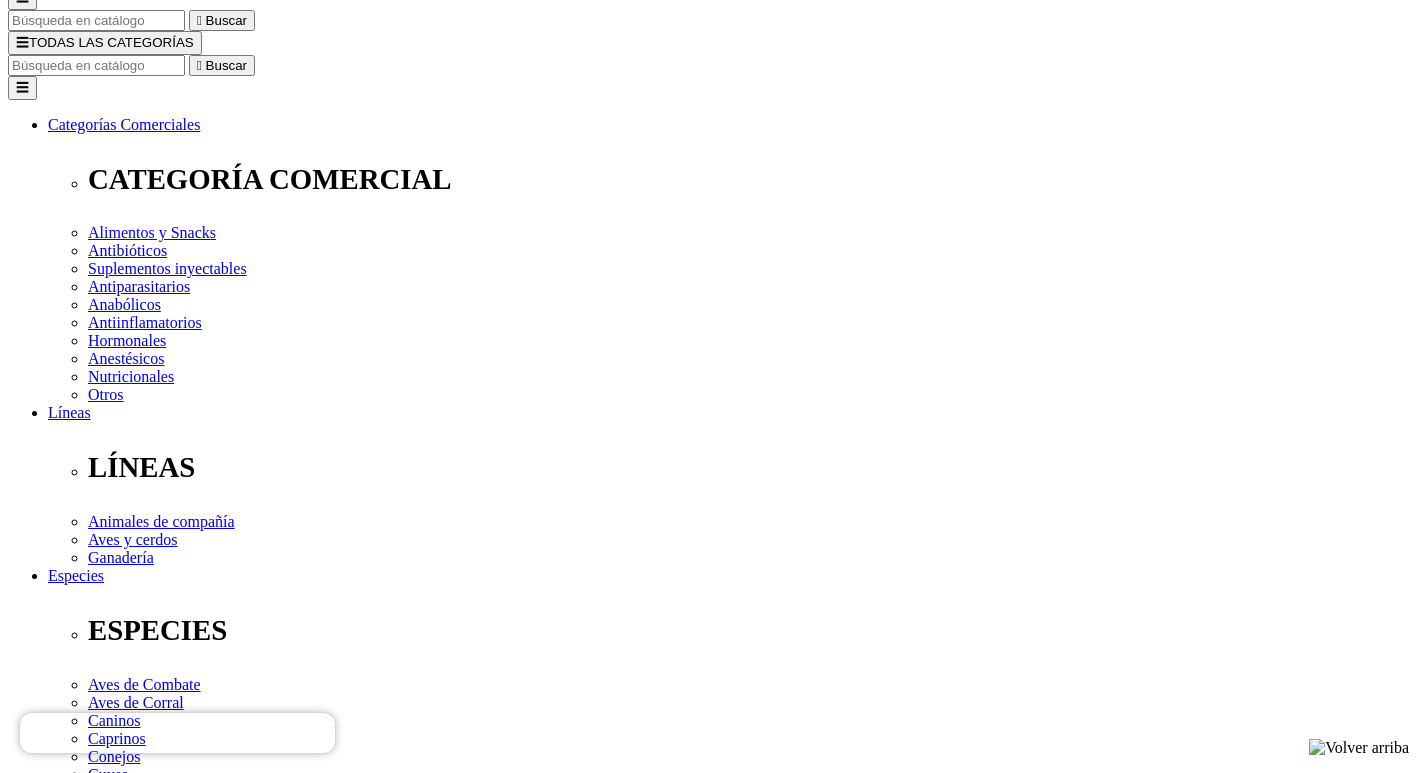 click on "Elige la presentación comercial que deseas
Frasco x 400 mL
Frasco x 200 mL" at bounding box center (148, 2736) 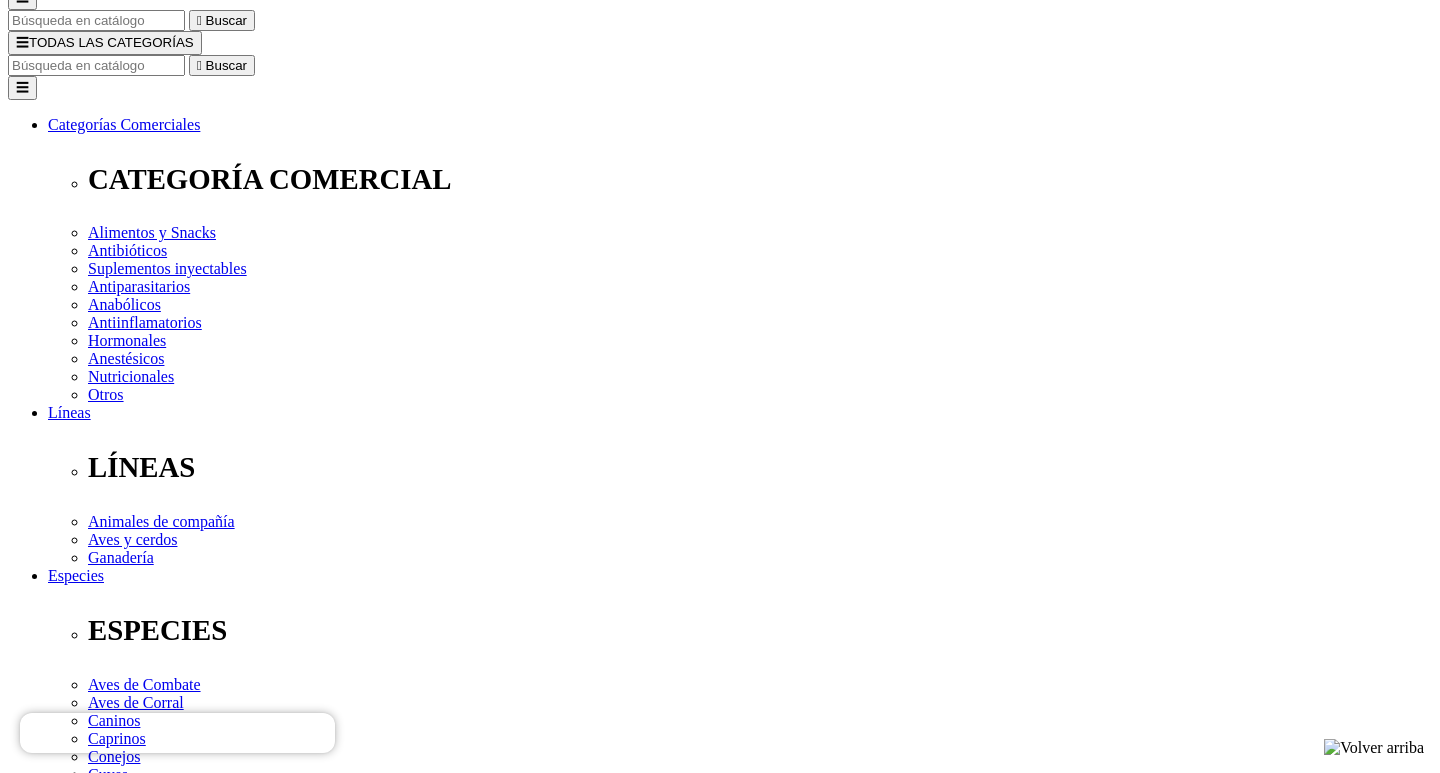 click on " Pagar" at bounding box center [177, 9907] 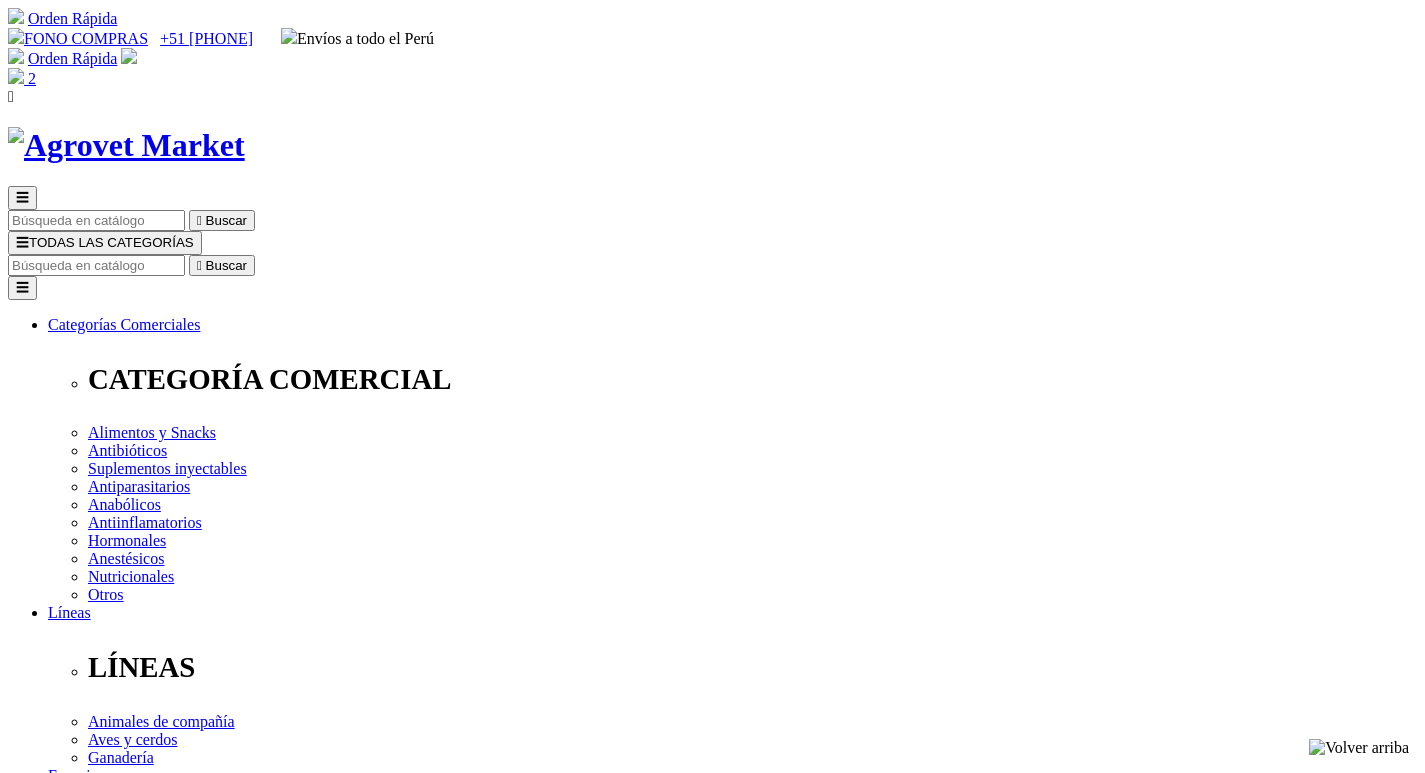 scroll, scrollTop: 0, scrollLeft: 0, axis: both 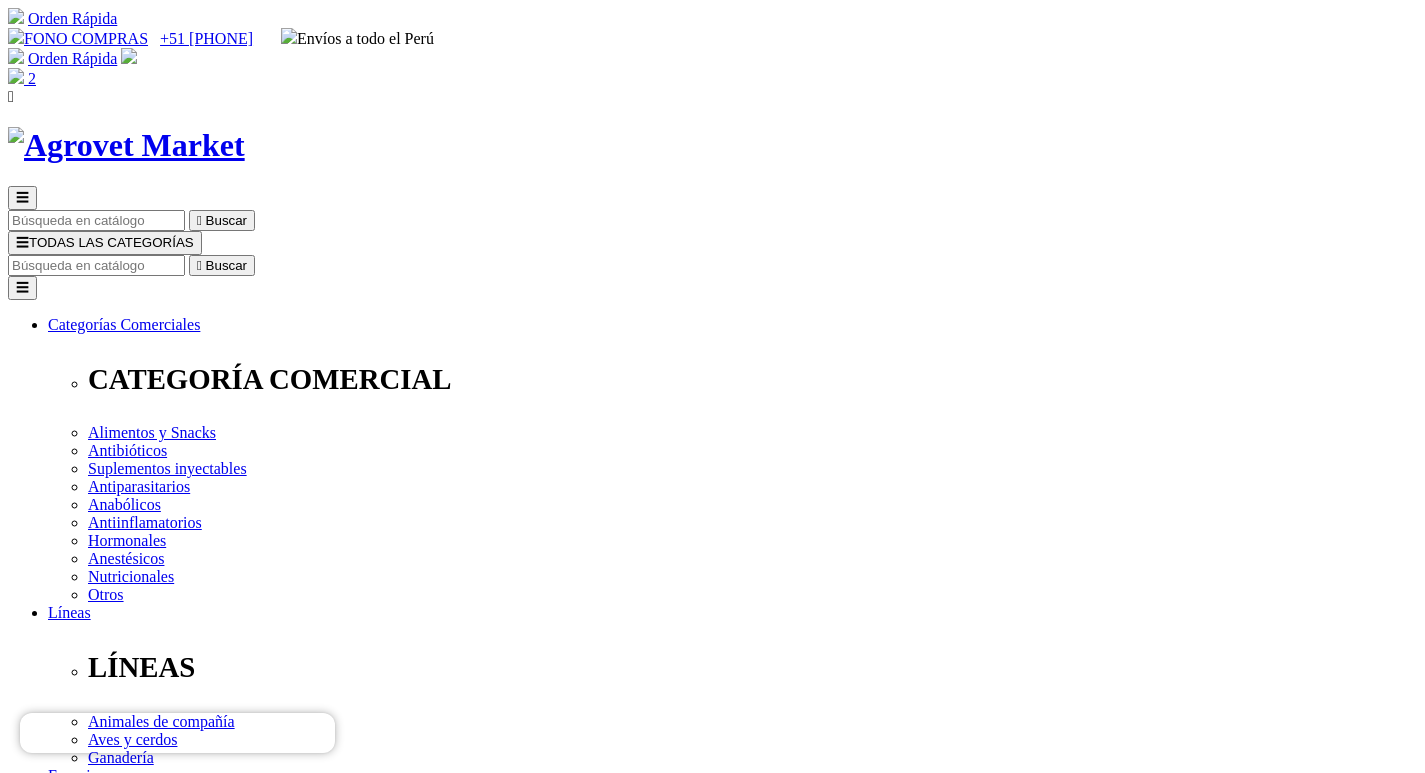 click at bounding box center [96, 265] 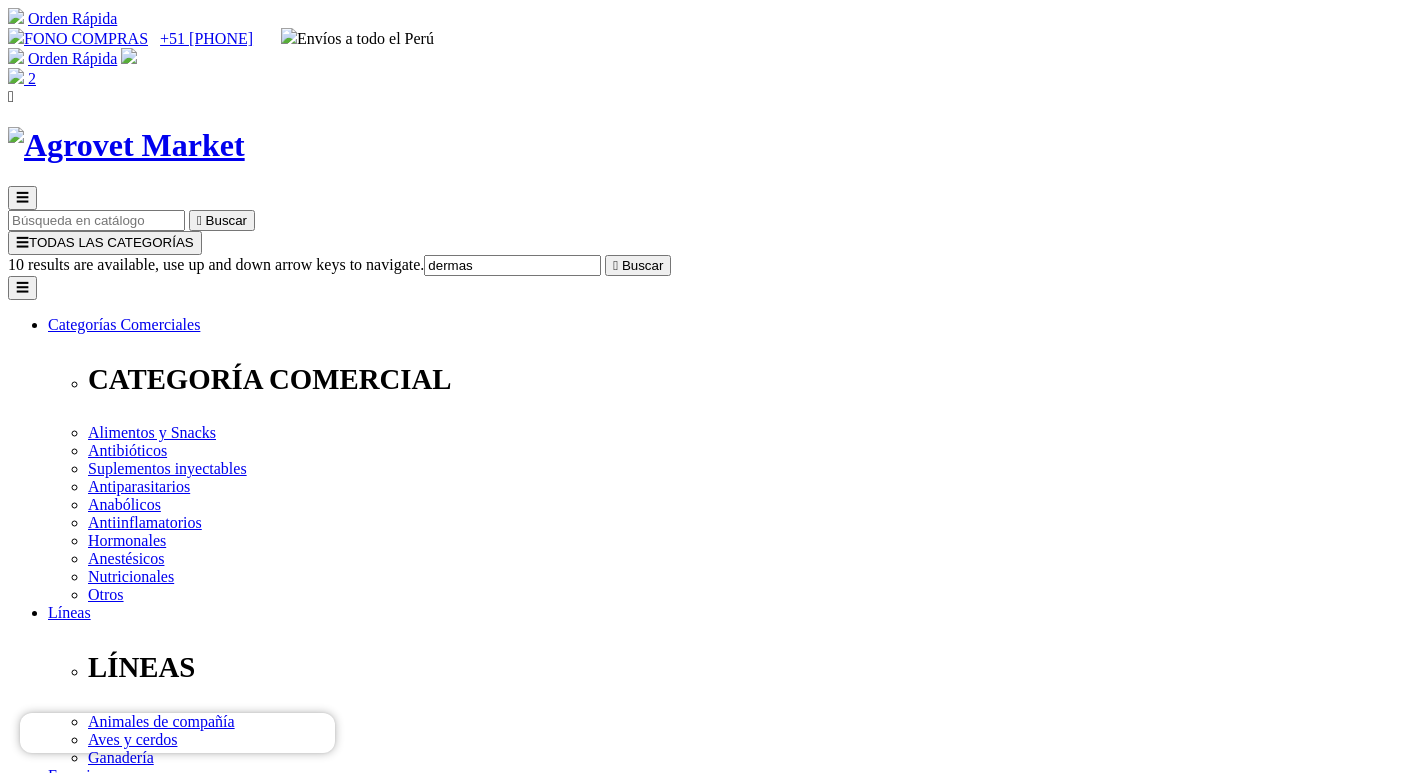 type on "dermase" 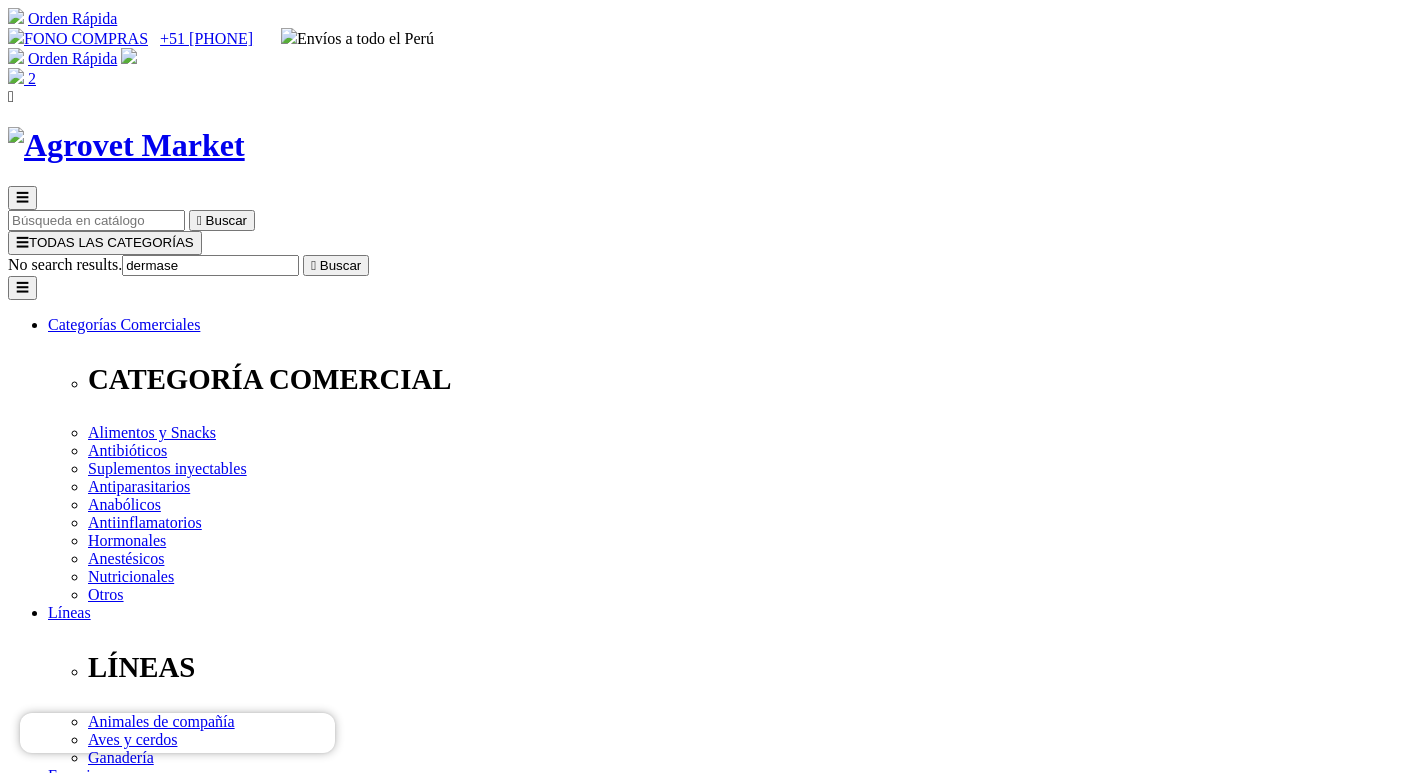 type 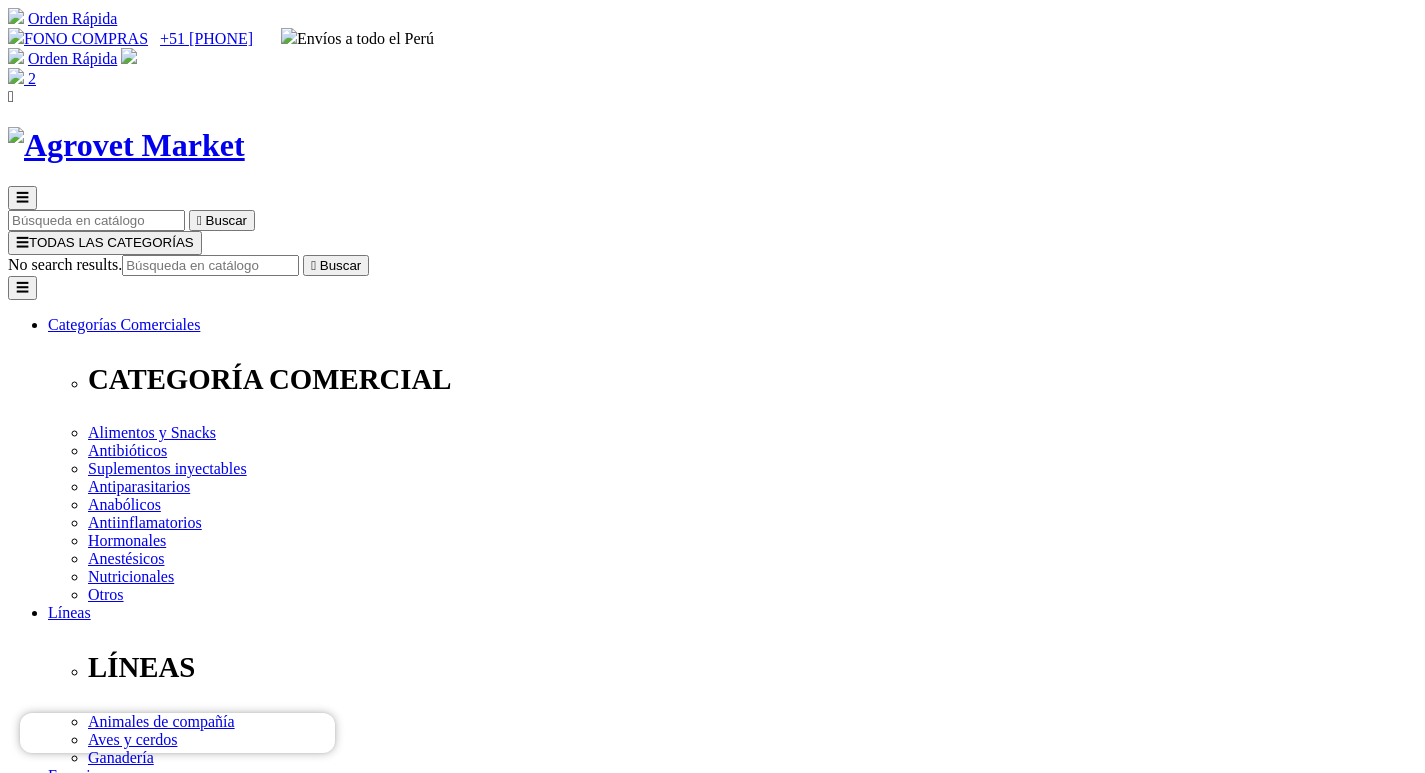 click on "Pagar" at bounding box center [26, 2977] 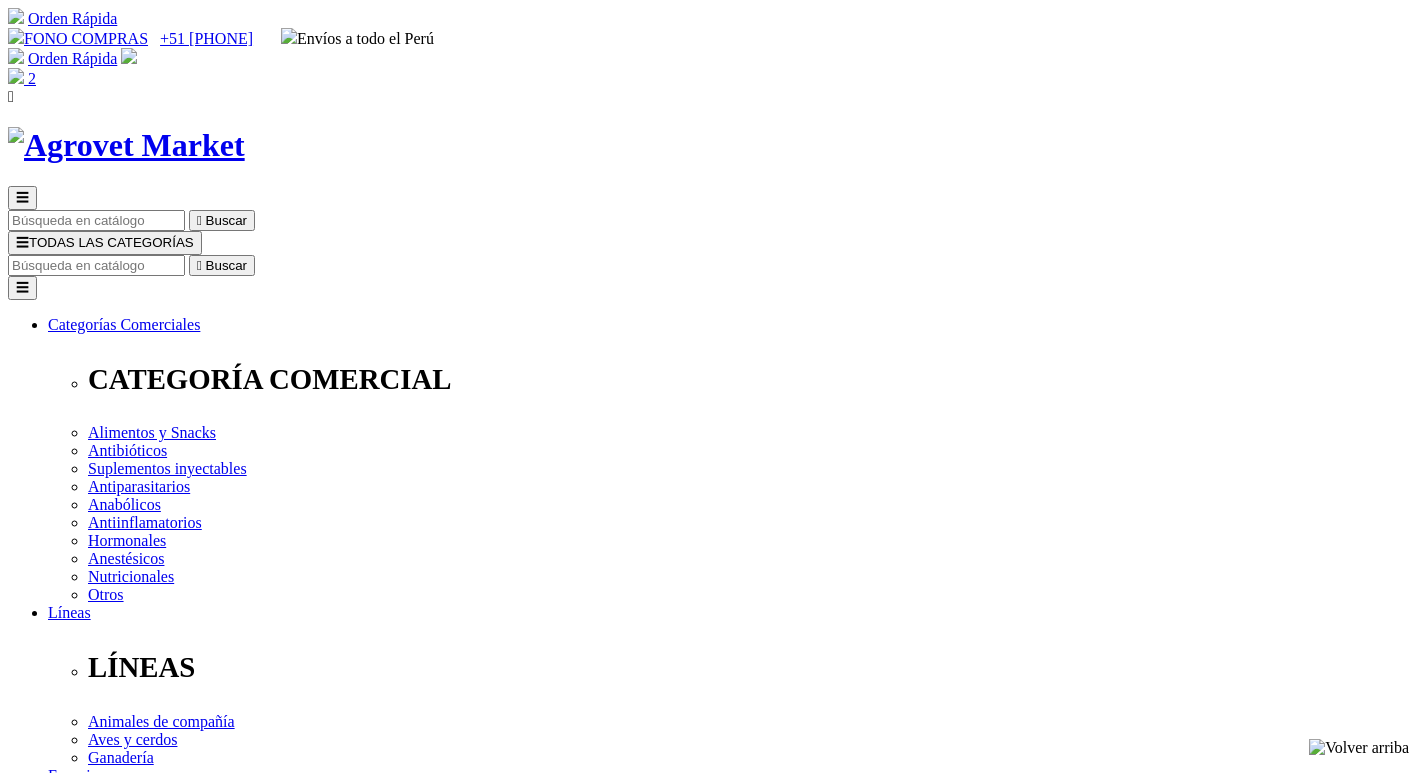 scroll, scrollTop: 0, scrollLeft: 0, axis: both 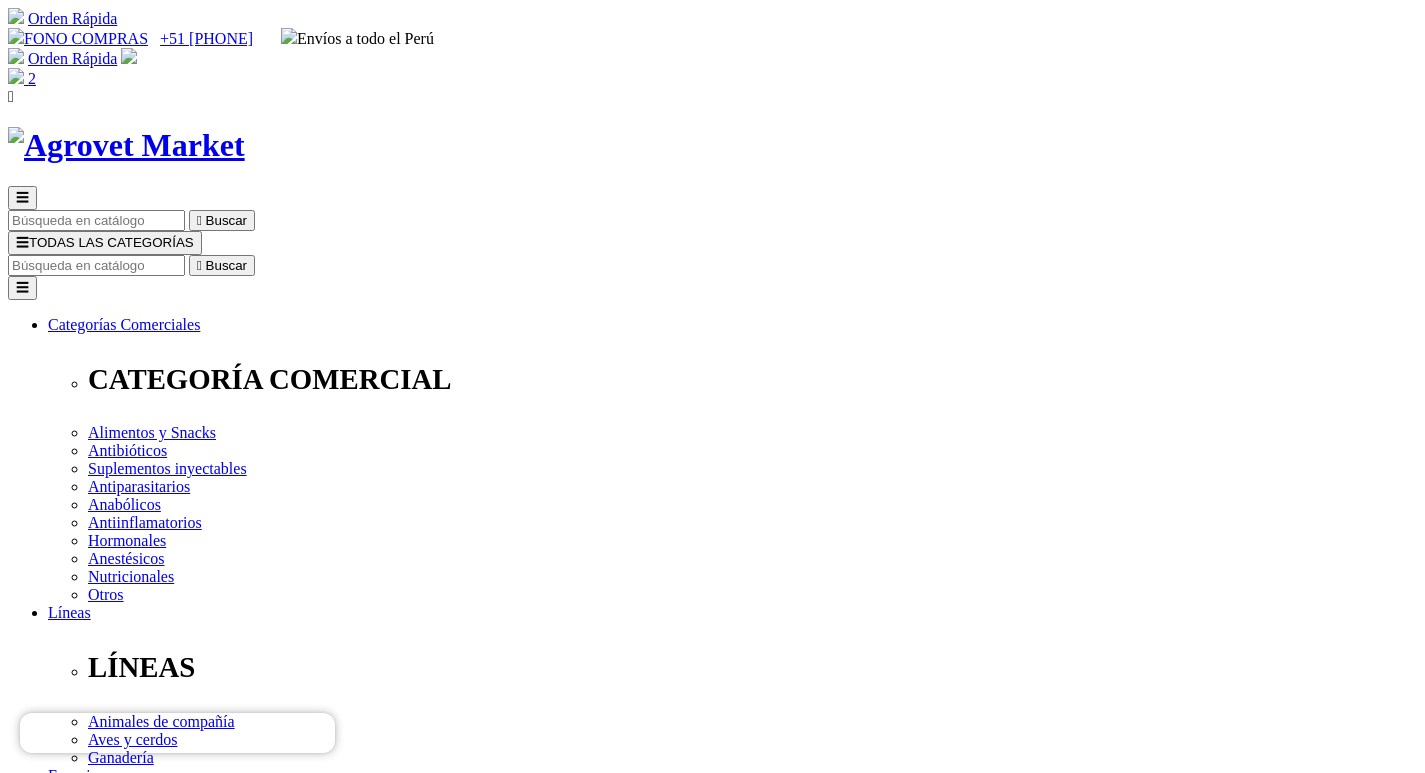click on "Sra." at bounding box center (65, 2512) 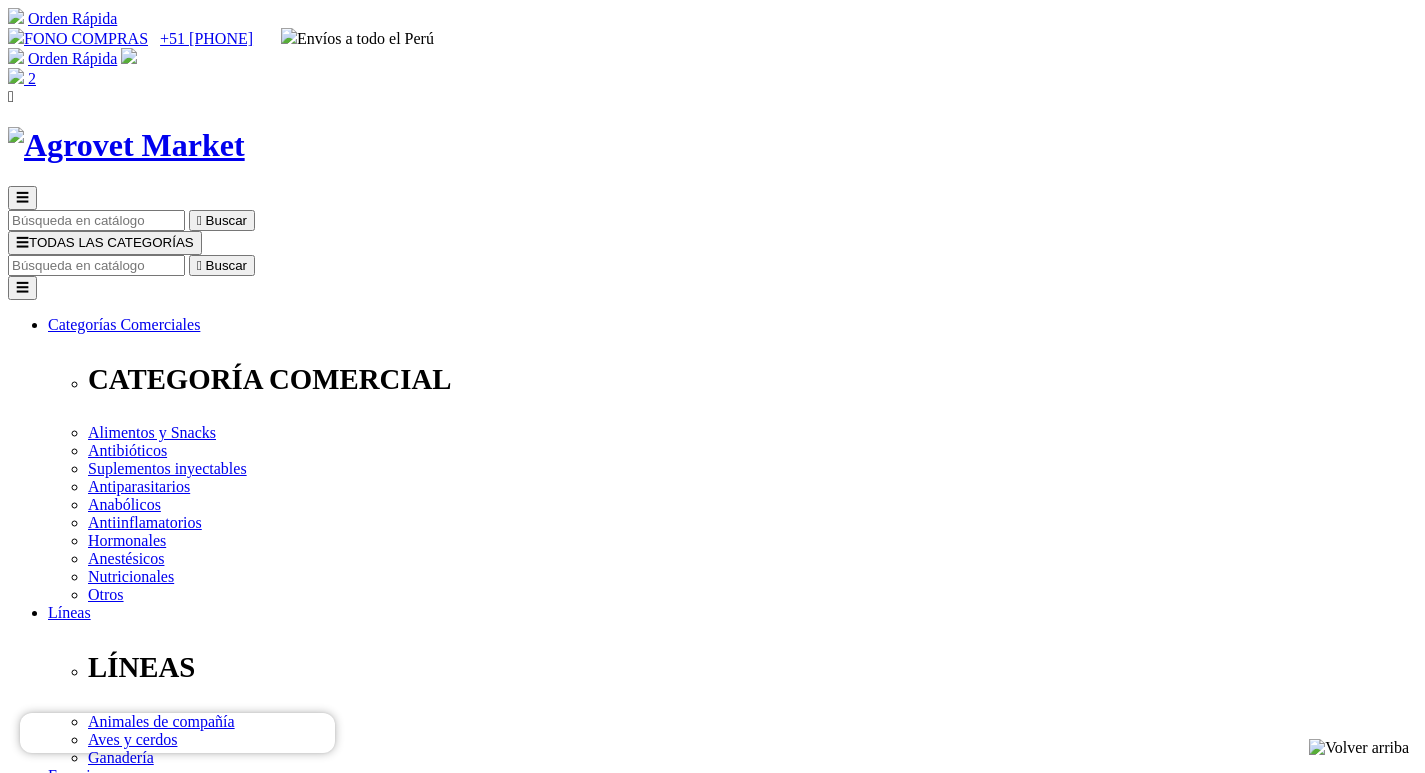 scroll, scrollTop: 300, scrollLeft: 0, axis: vertical 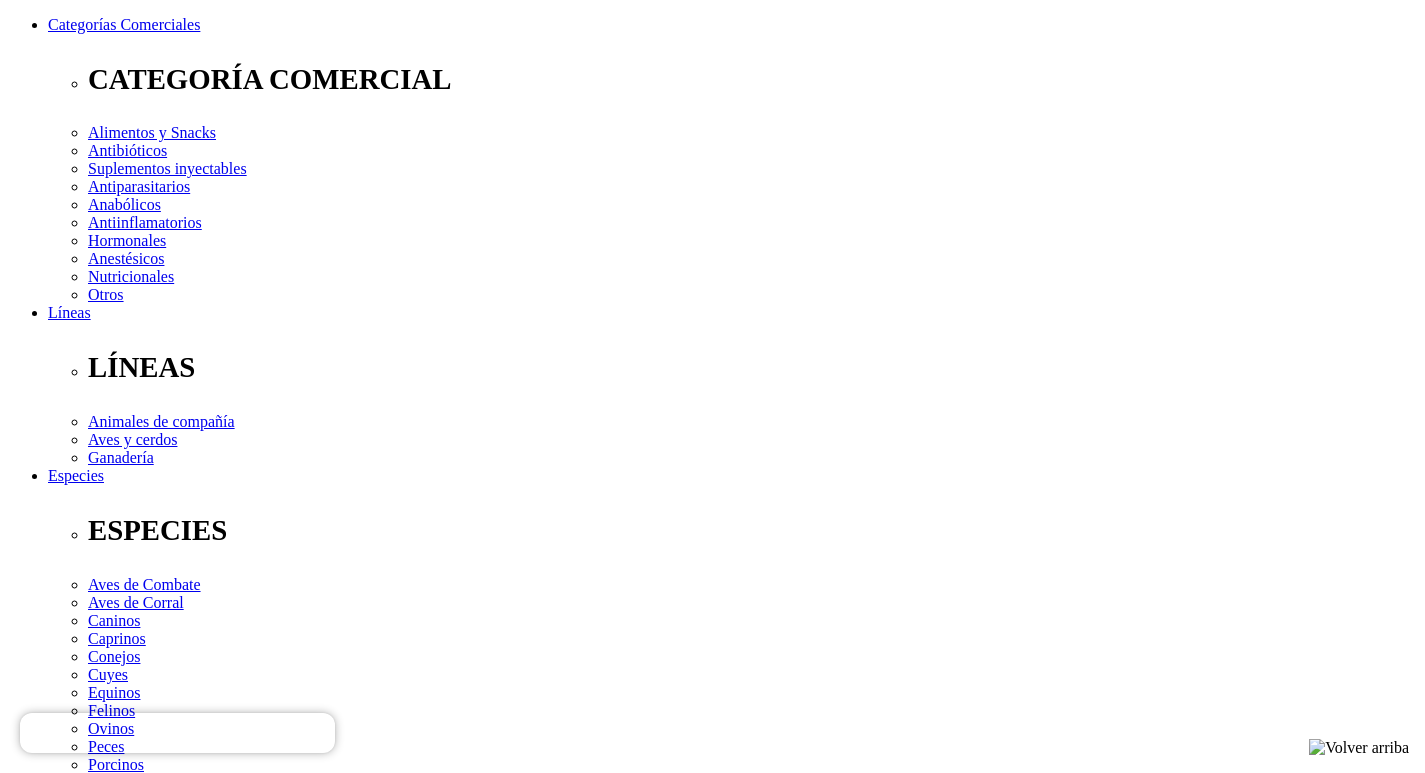 type on "BACA" 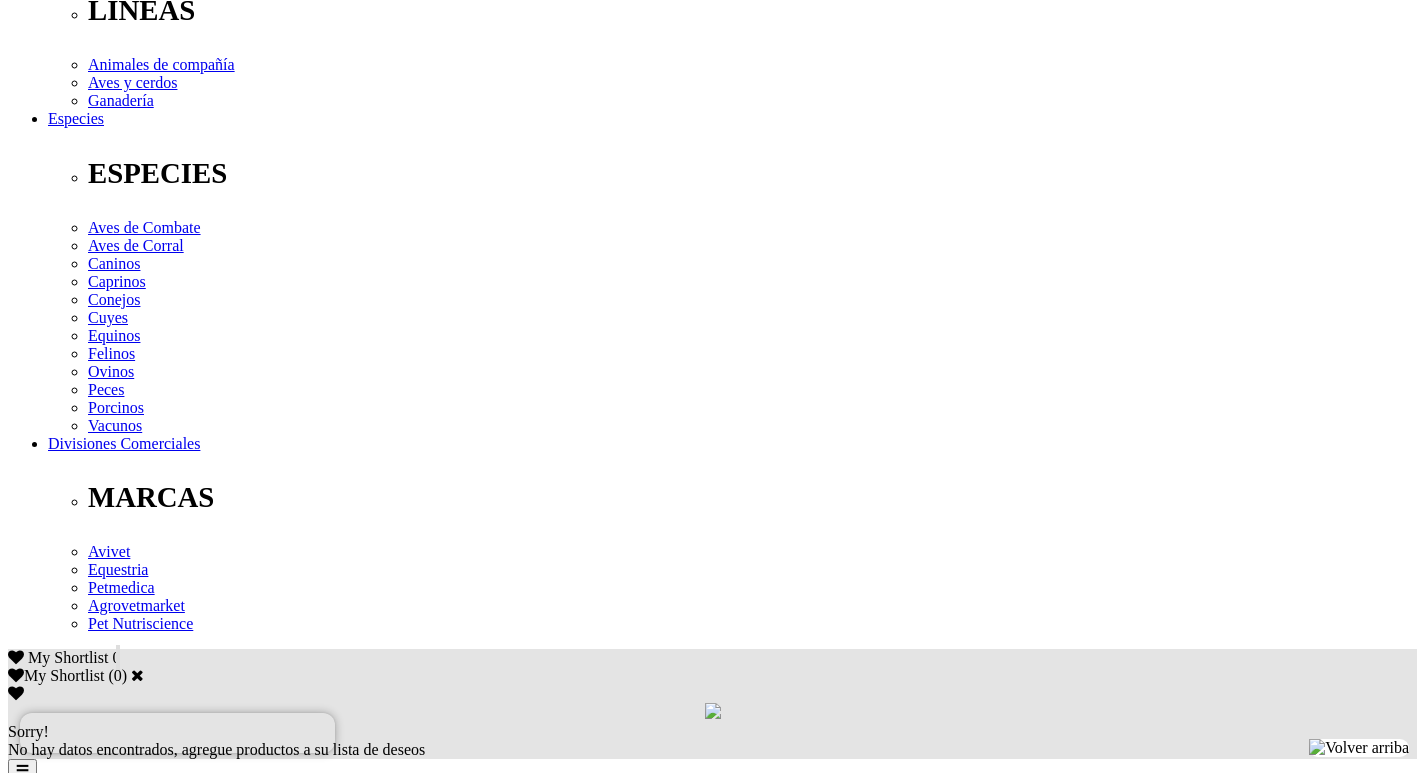 scroll, scrollTop: 700, scrollLeft: 0, axis: vertical 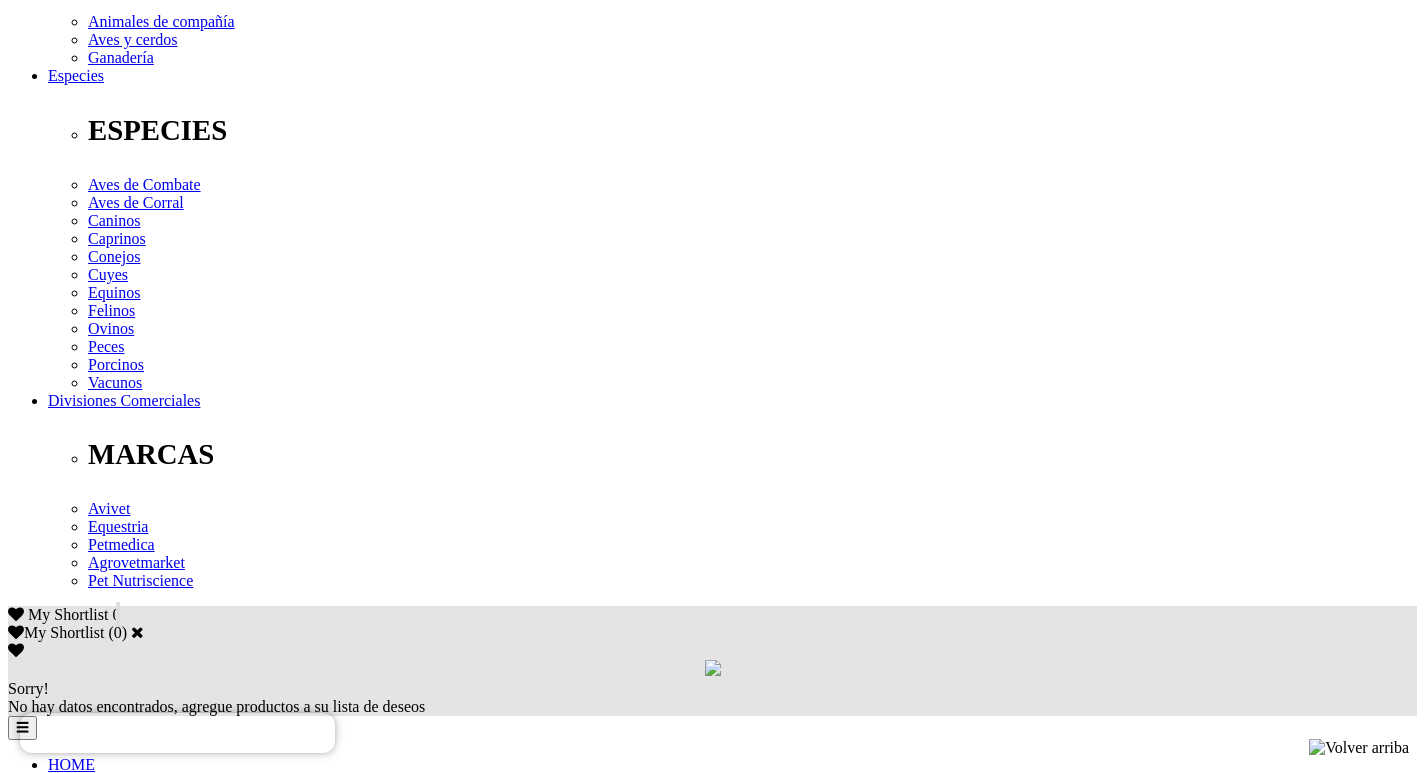 click at bounding box center [96, 2042] 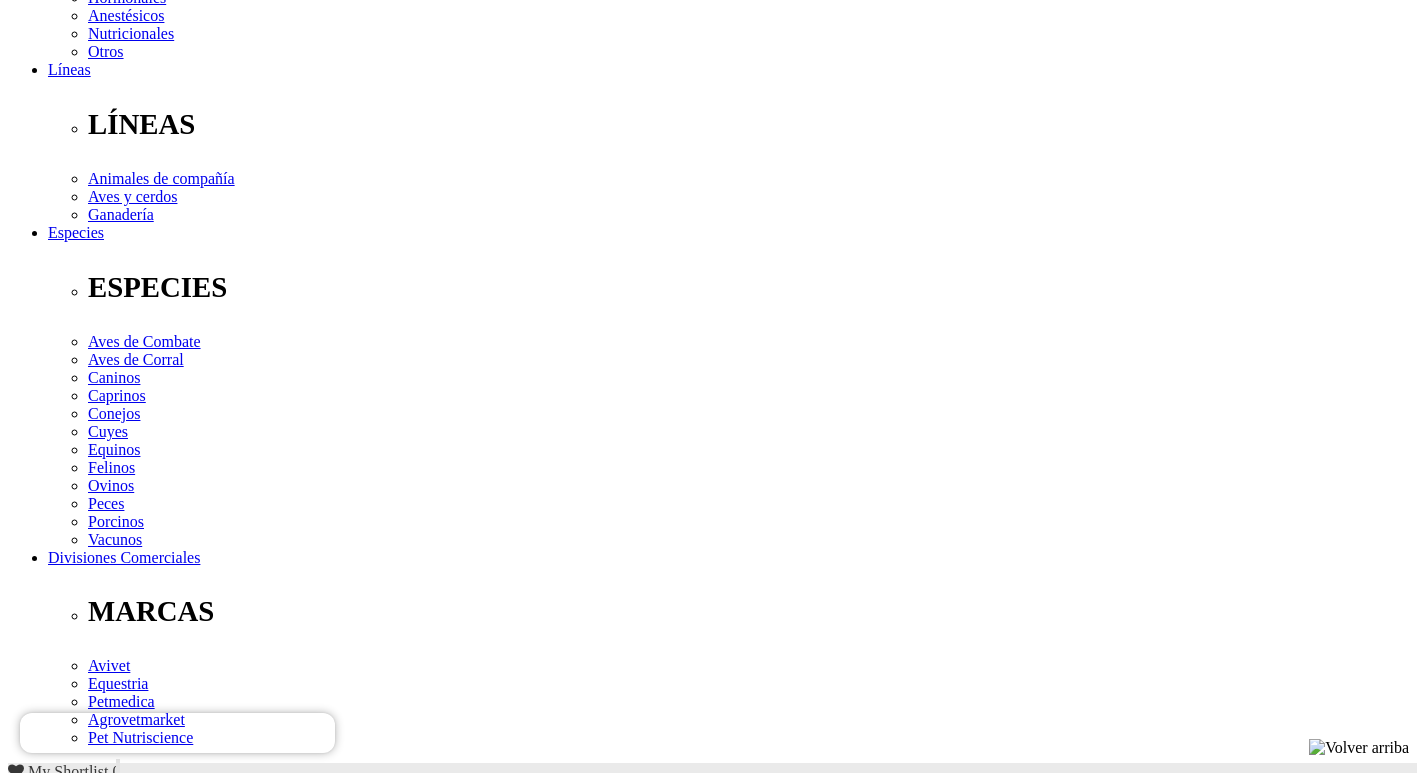 scroll, scrollTop: 43, scrollLeft: 0, axis: vertical 